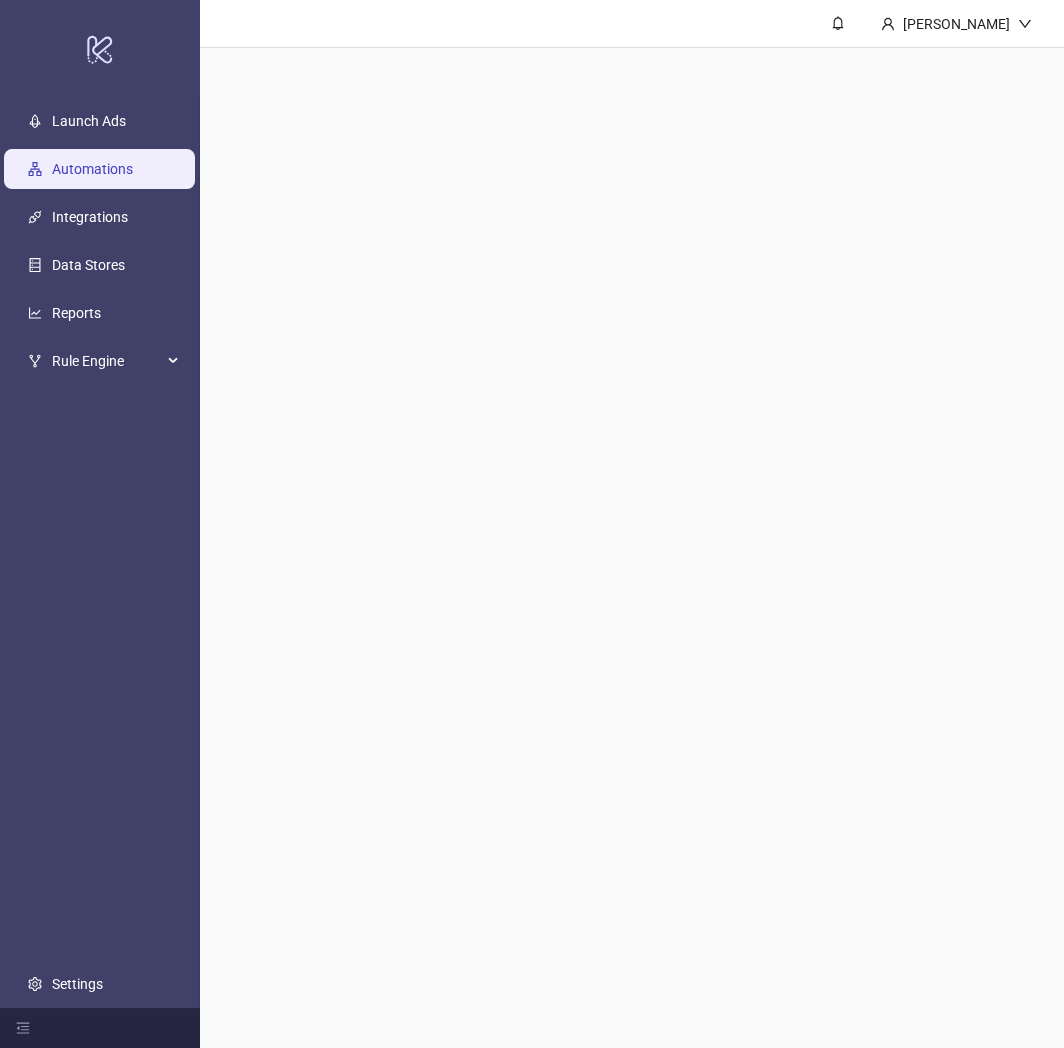 scroll, scrollTop: 0, scrollLeft: 0, axis: both 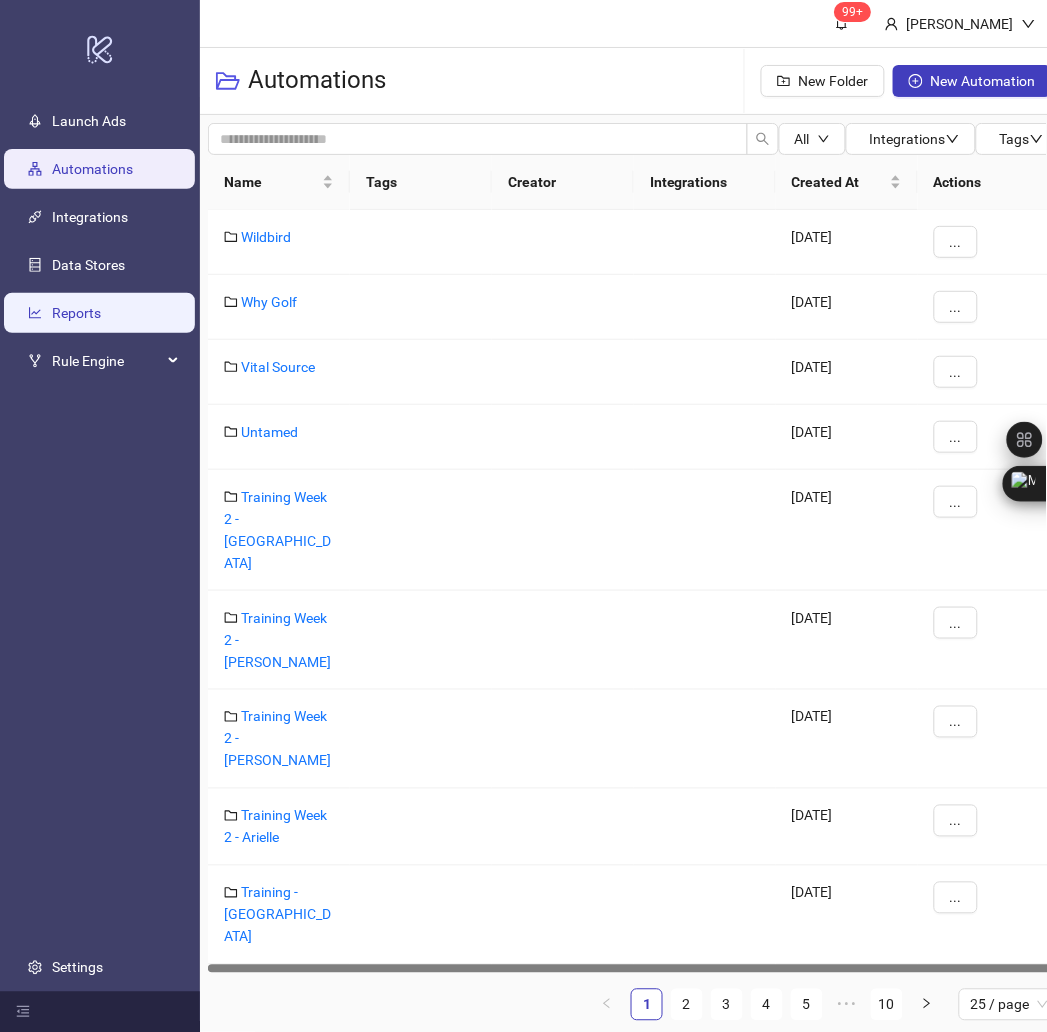 click on "Reports" at bounding box center (76, 313) 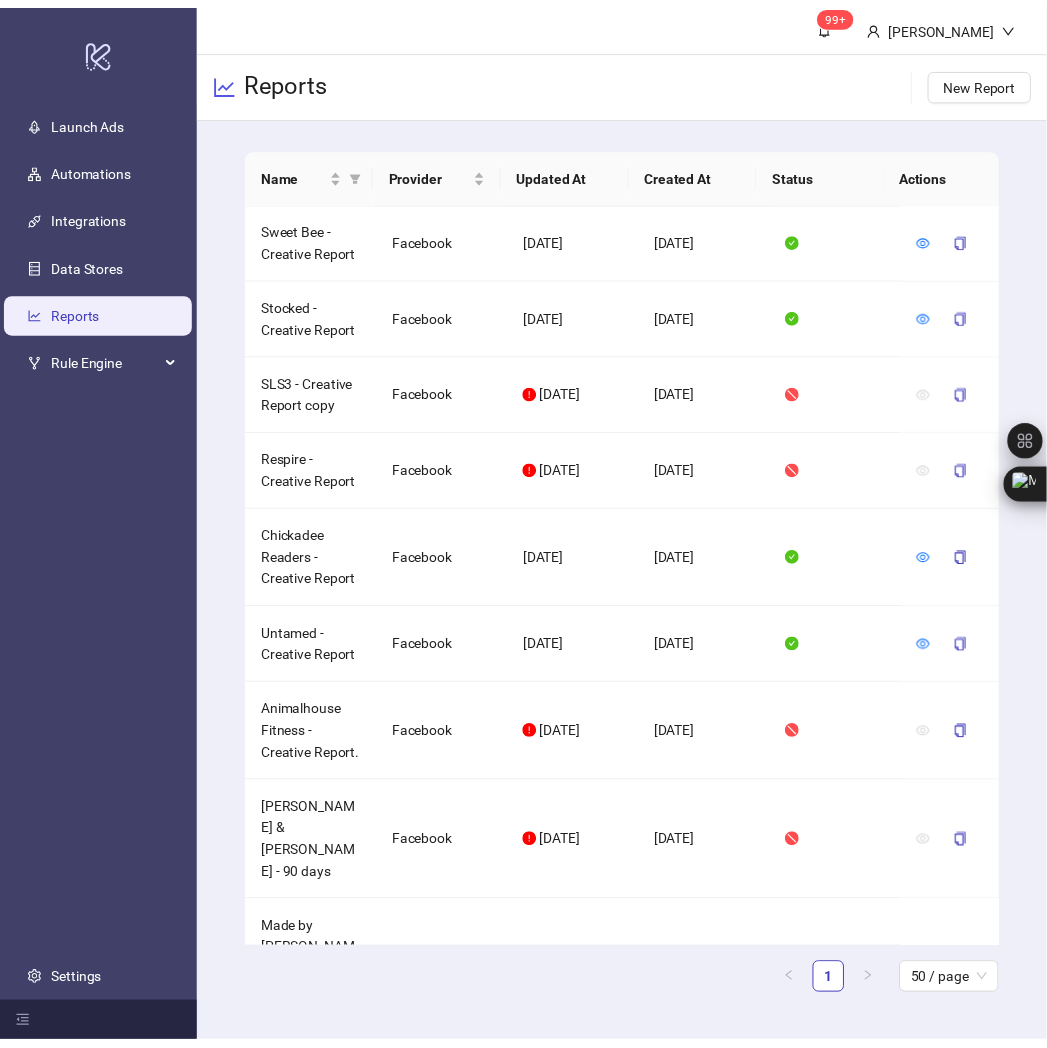 scroll, scrollTop: 0, scrollLeft: 0, axis: both 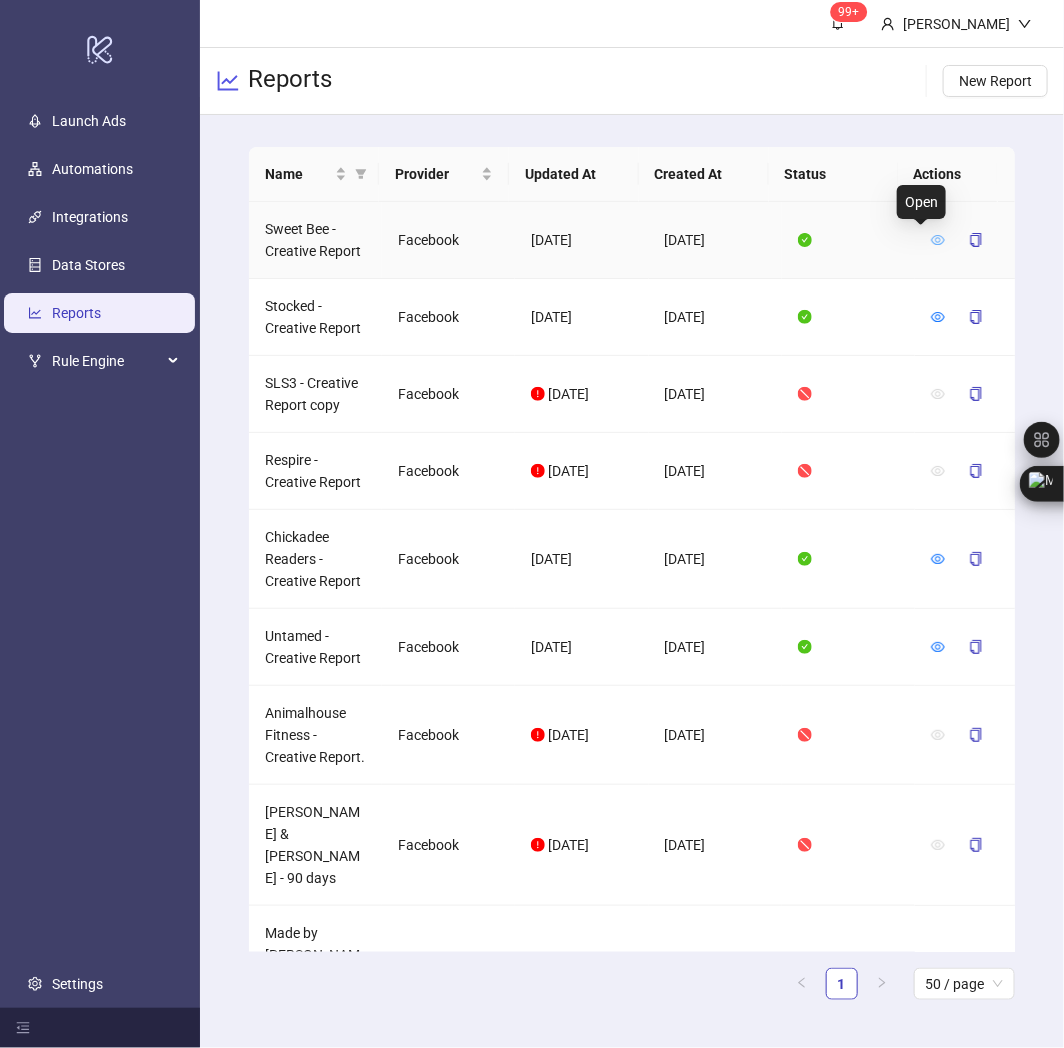 click 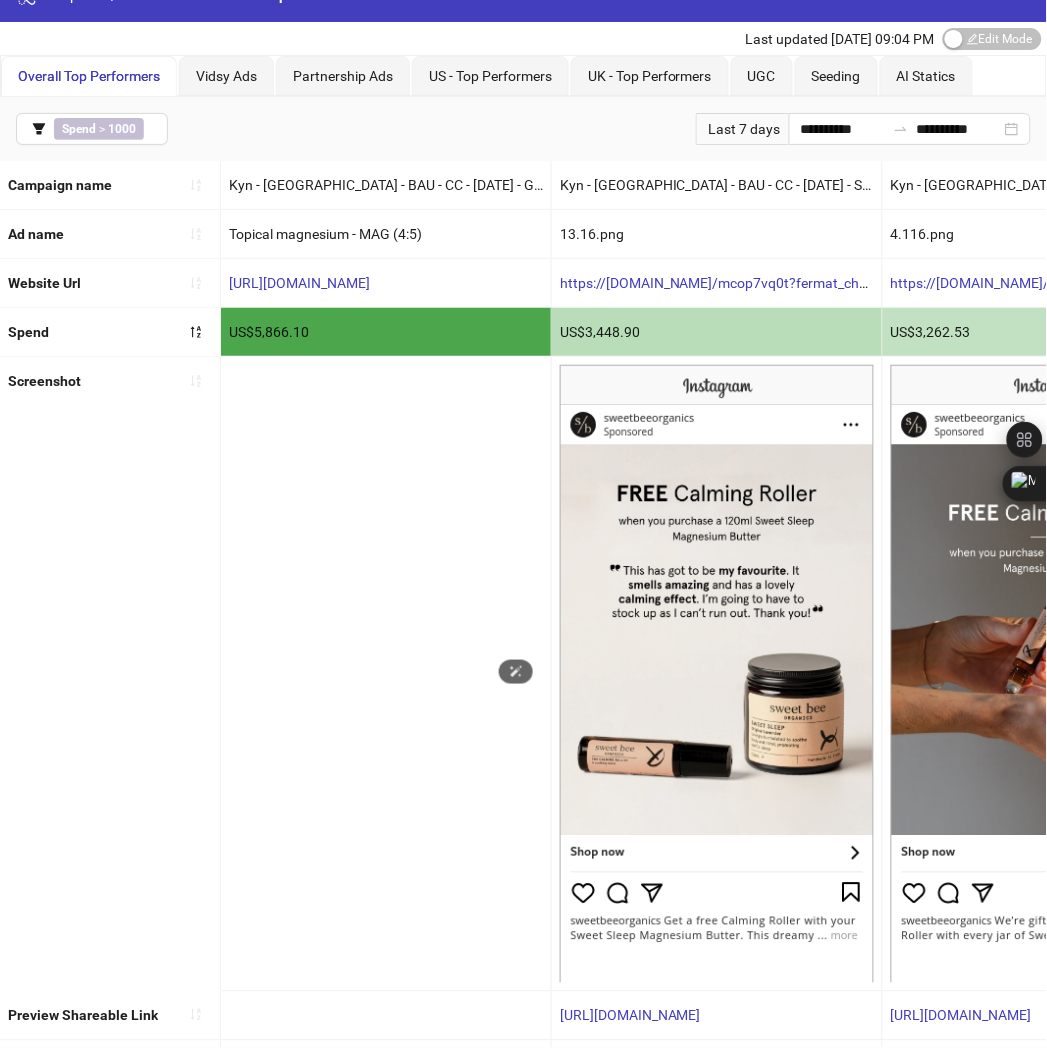 scroll, scrollTop: 0, scrollLeft: 0, axis: both 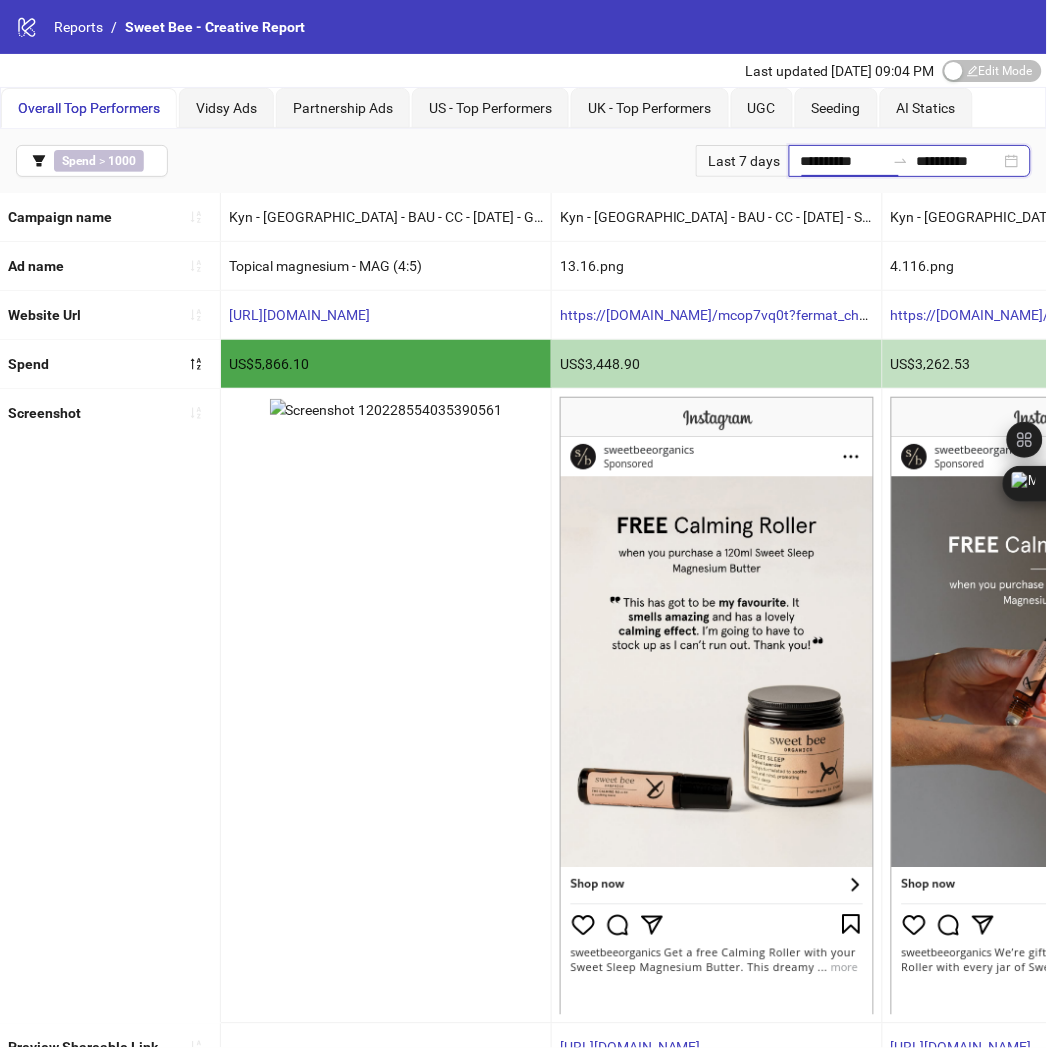 click on "**********" at bounding box center [843, 161] 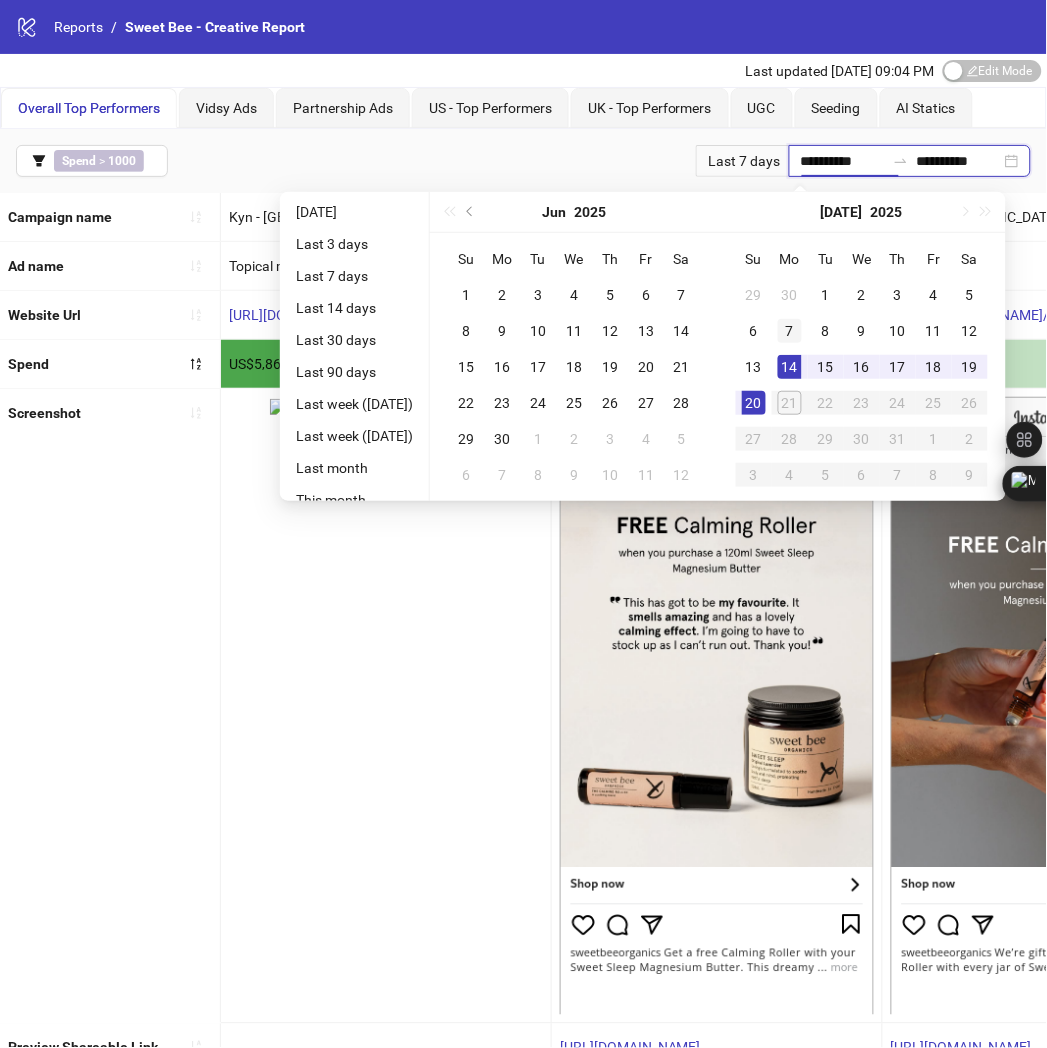type on "**********" 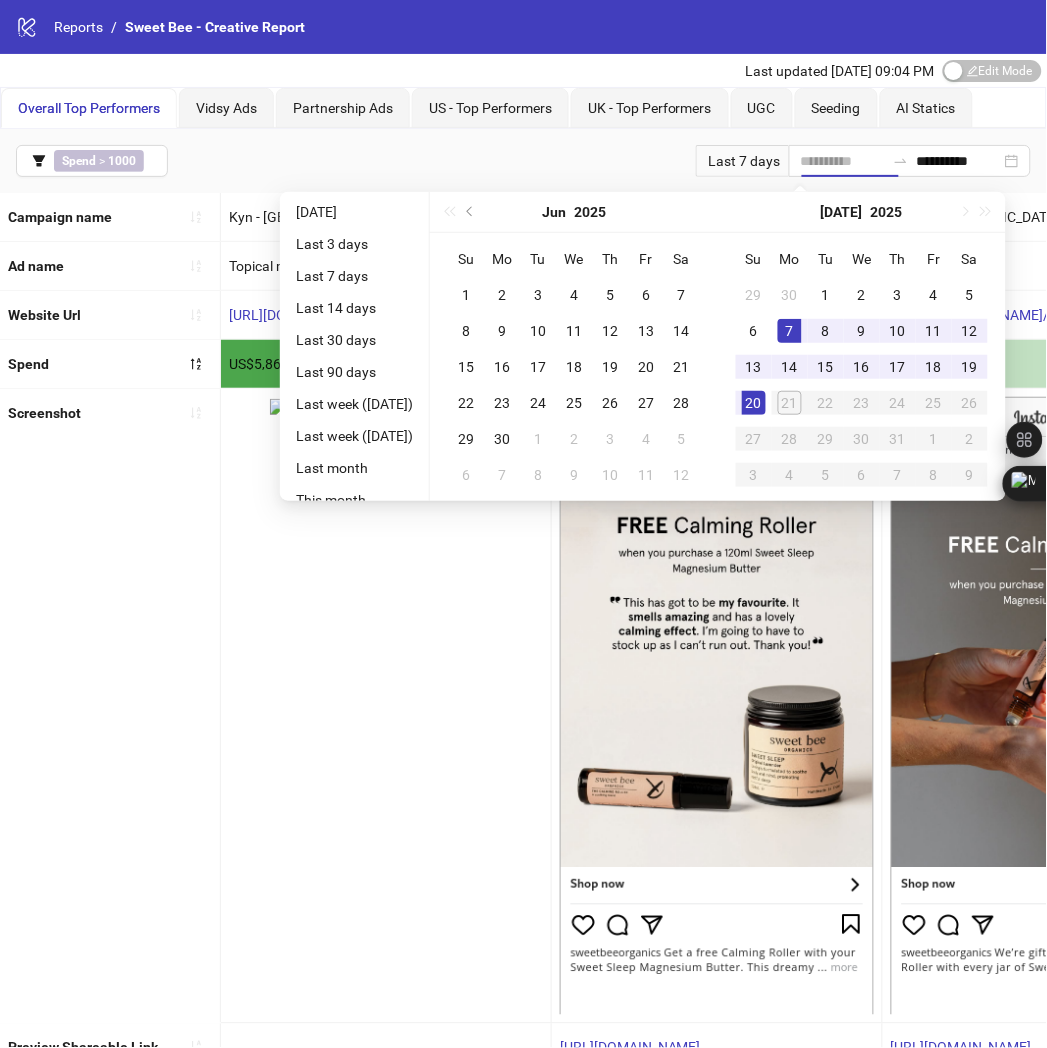 click on "7" at bounding box center (790, 331) 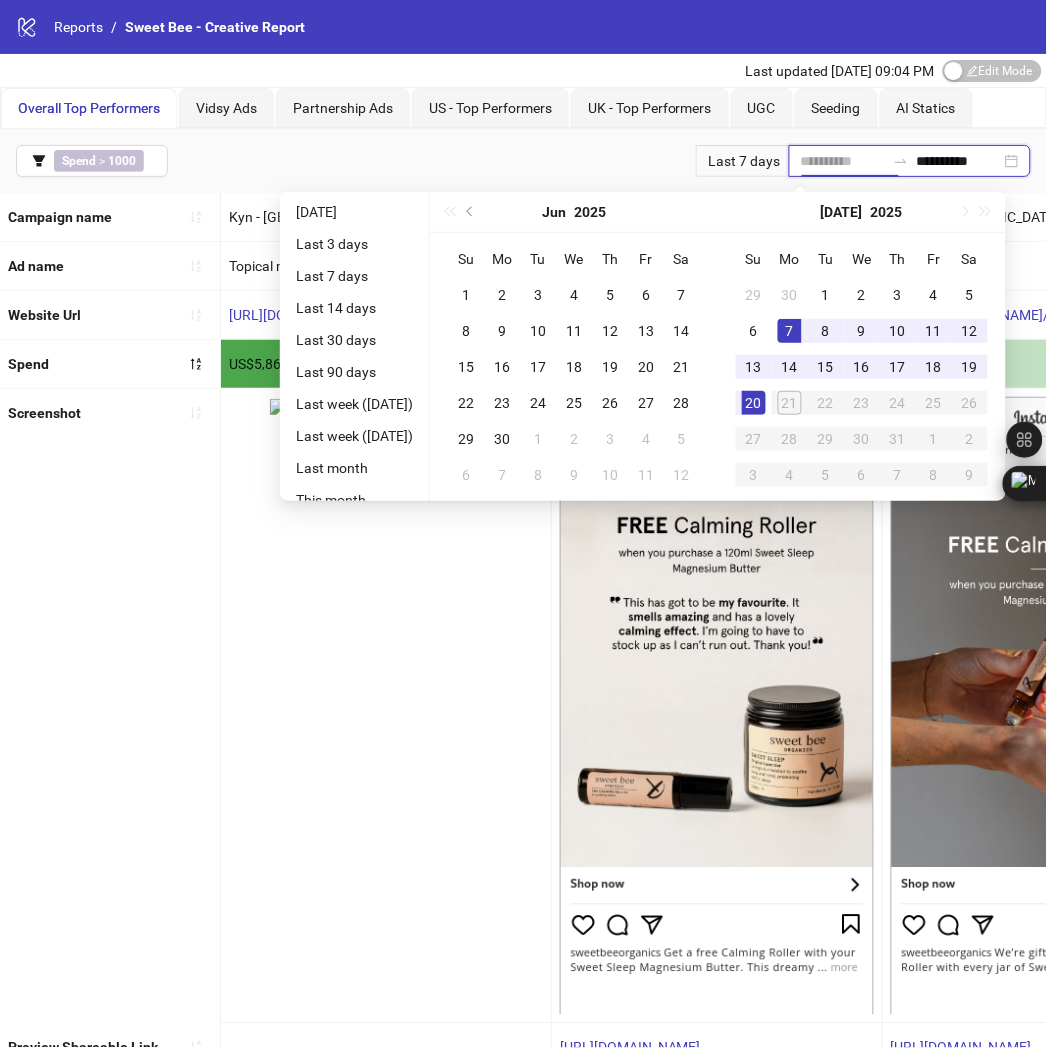 type on "**********" 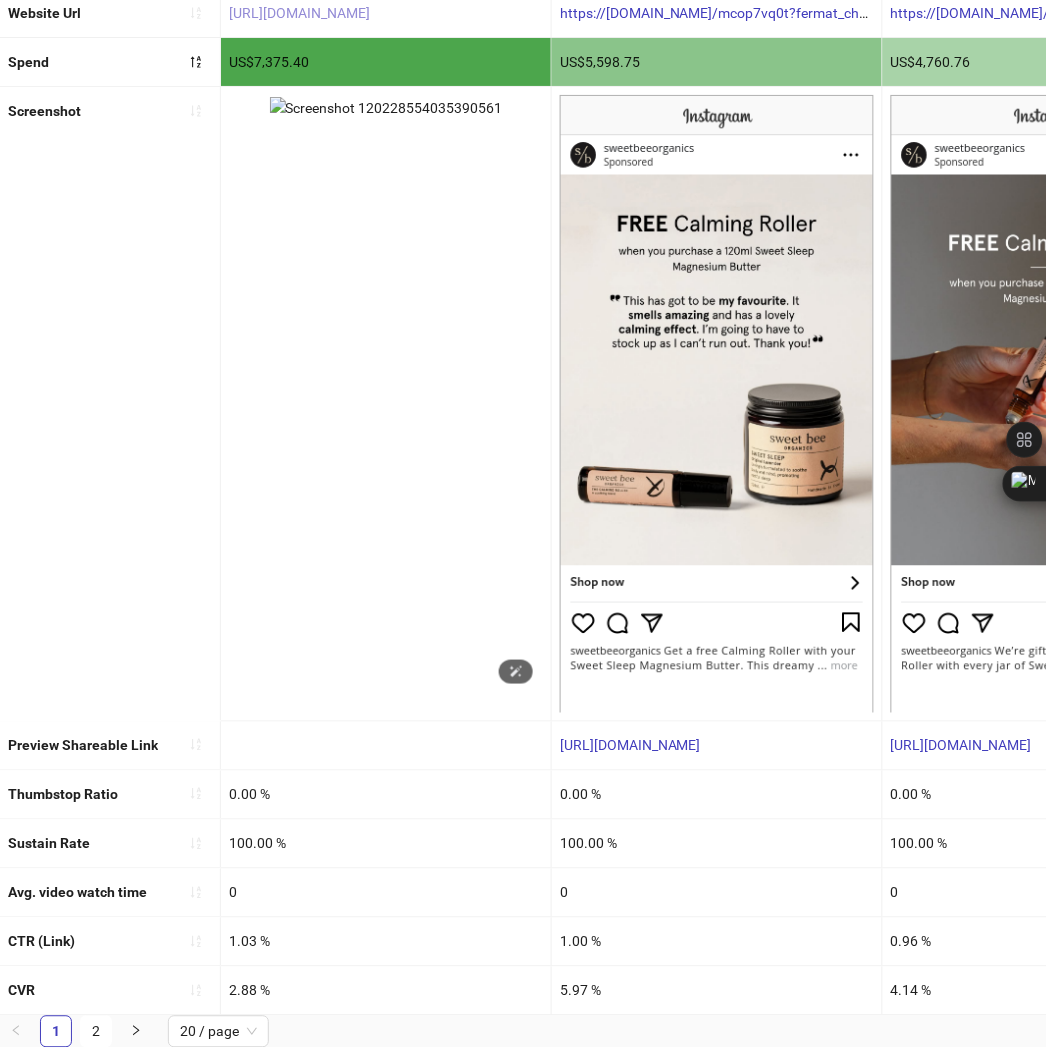 scroll, scrollTop: 320, scrollLeft: 0, axis: vertical 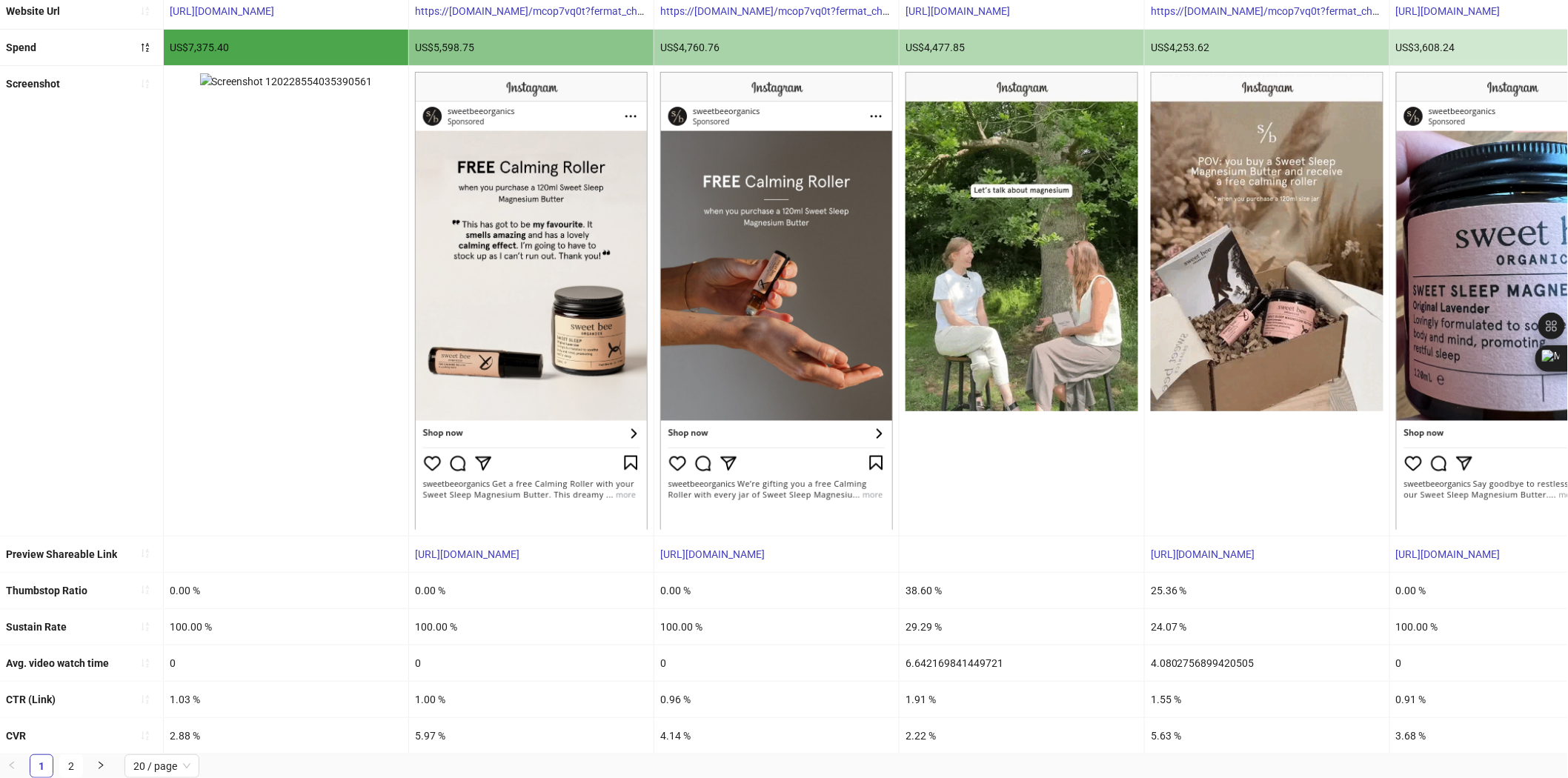 click at bounding box center (286, 554) 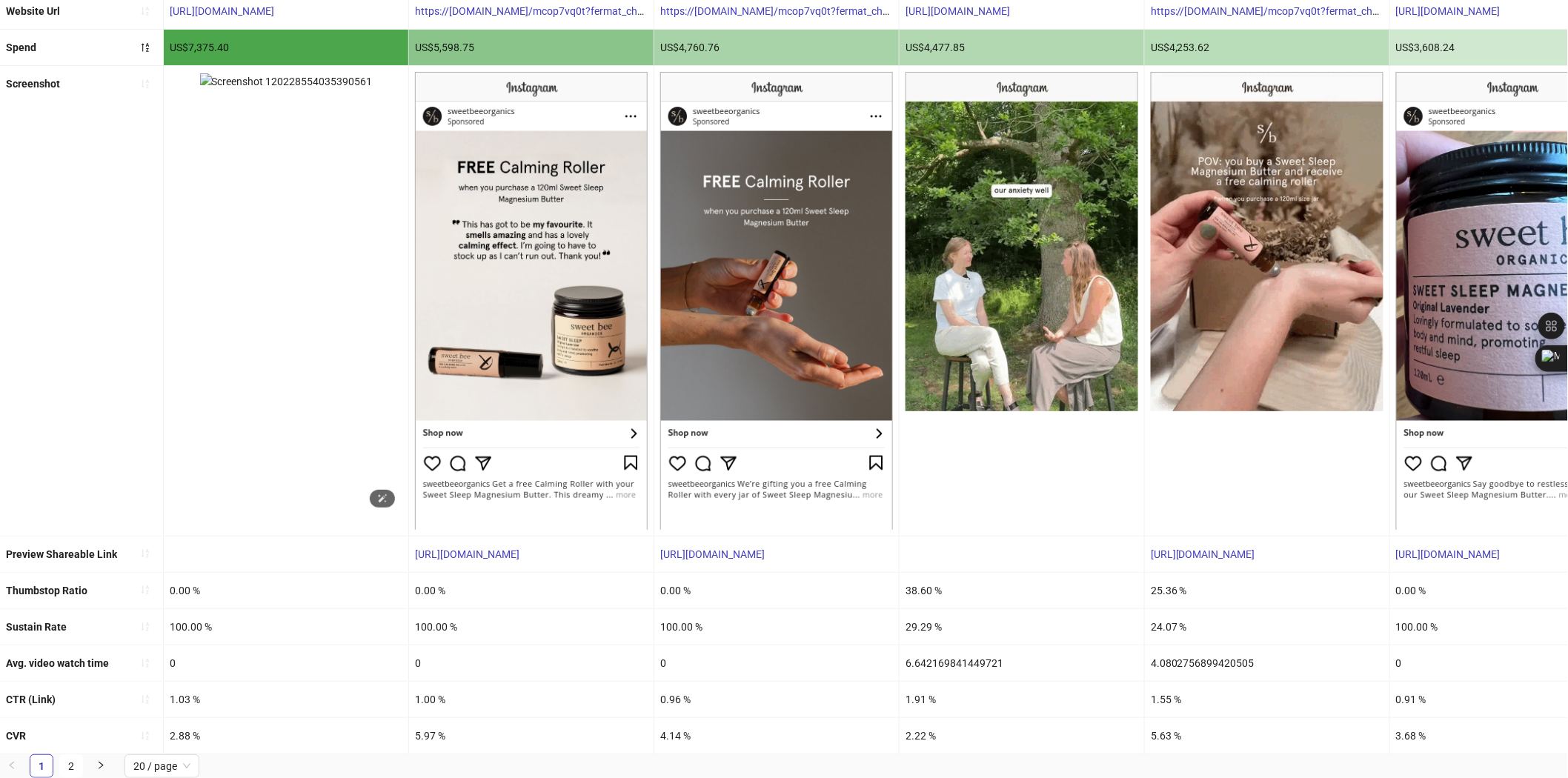 click at bounding box center [286, 82] 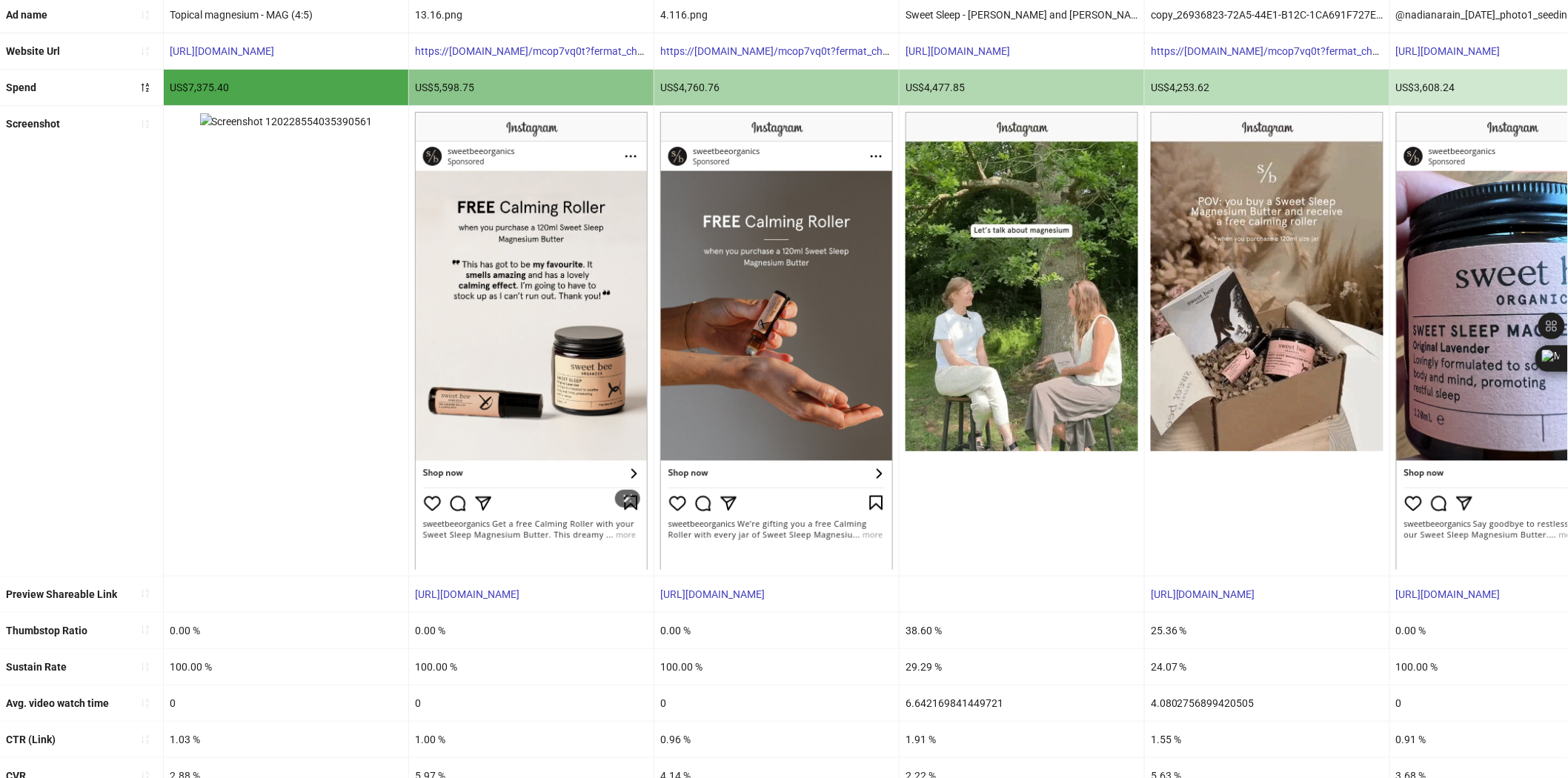 scroll, scrollTop: 0, scrollLeft: 0, axis: both 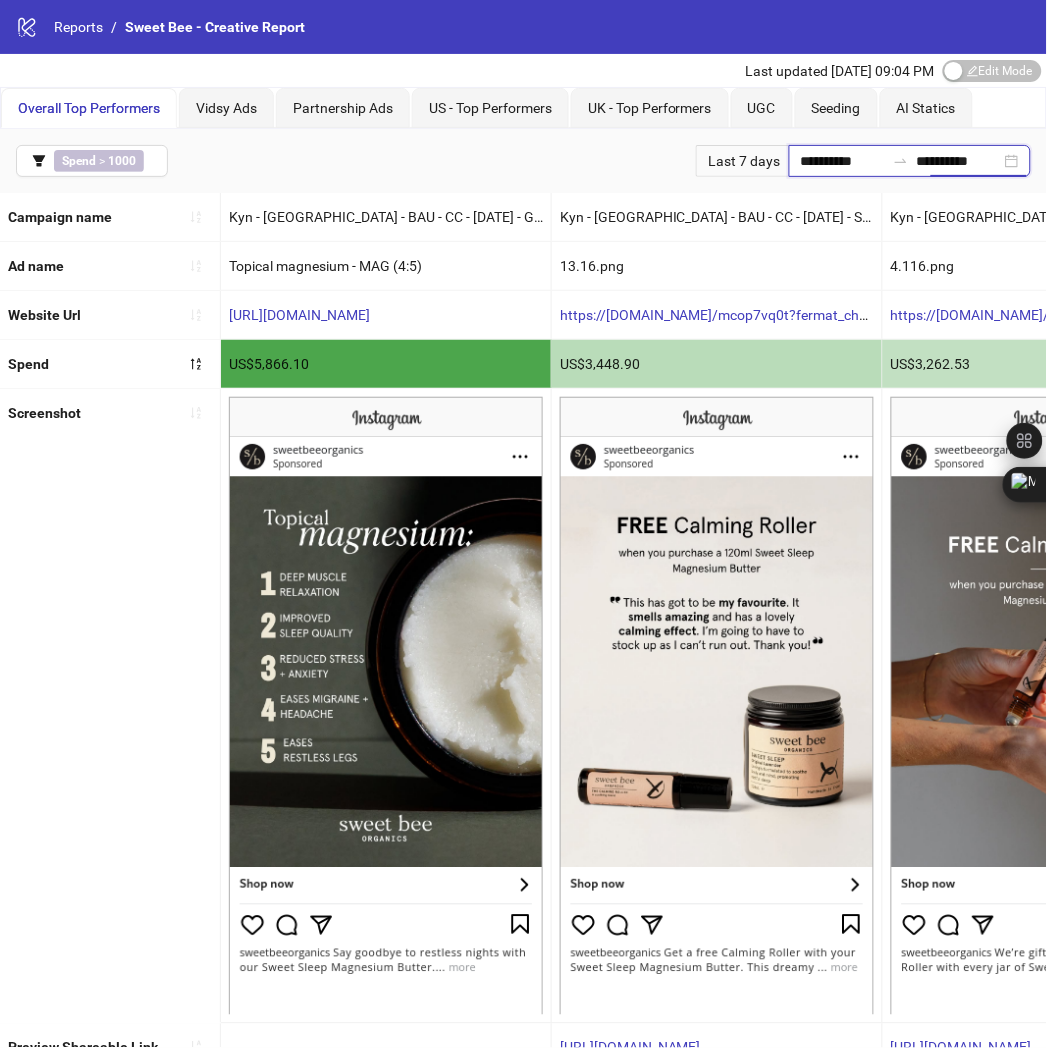 click on "**********" at bounding box center [959, 161] 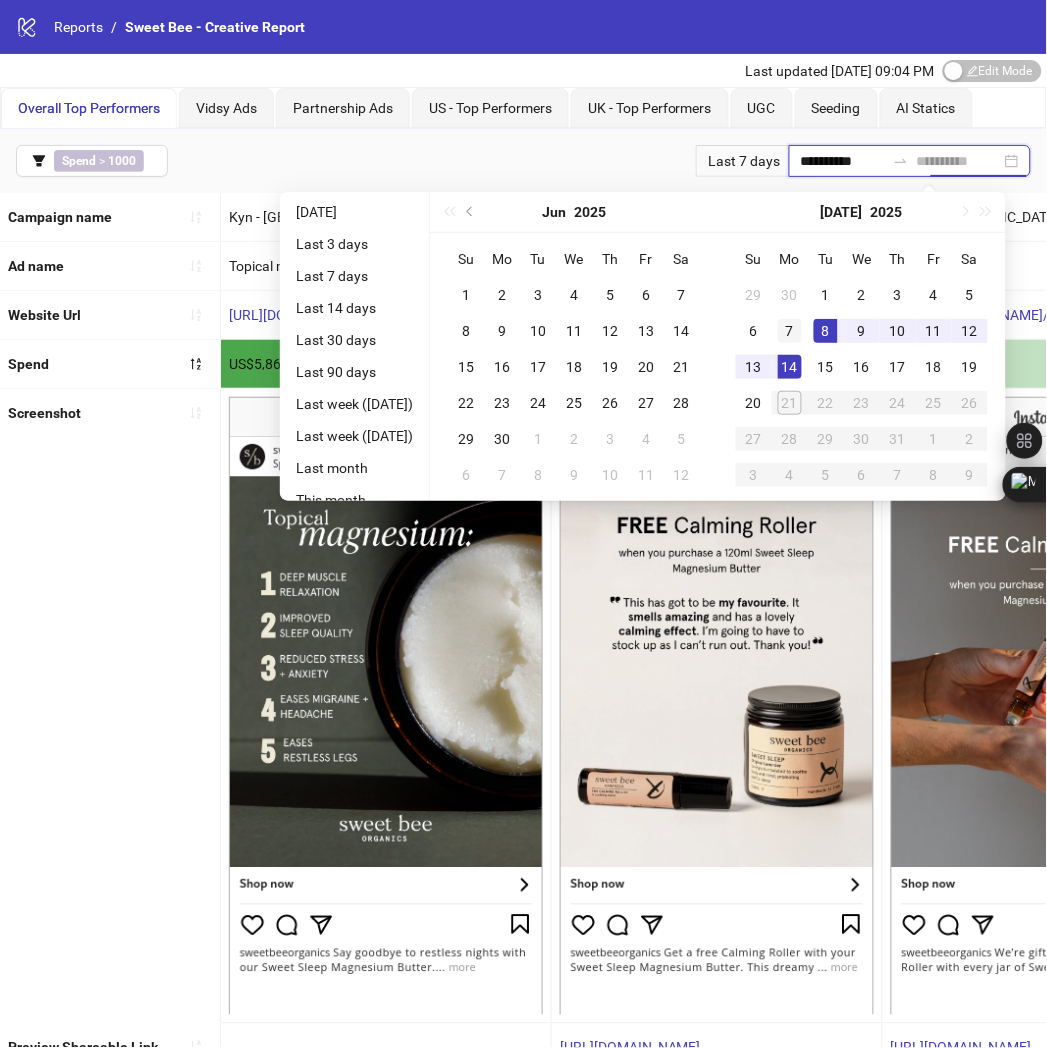 type on "**********" 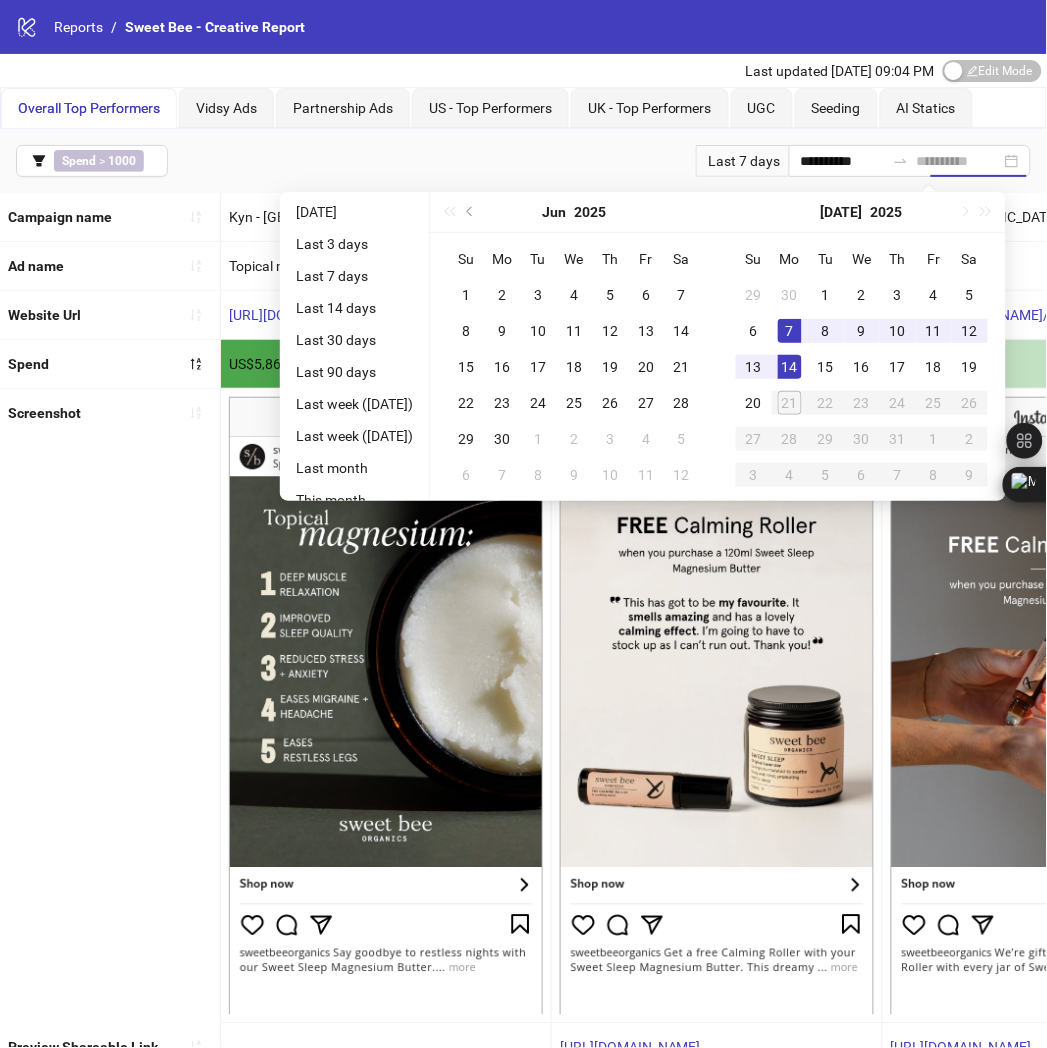 click on "7" at bounding box center (790, 331) 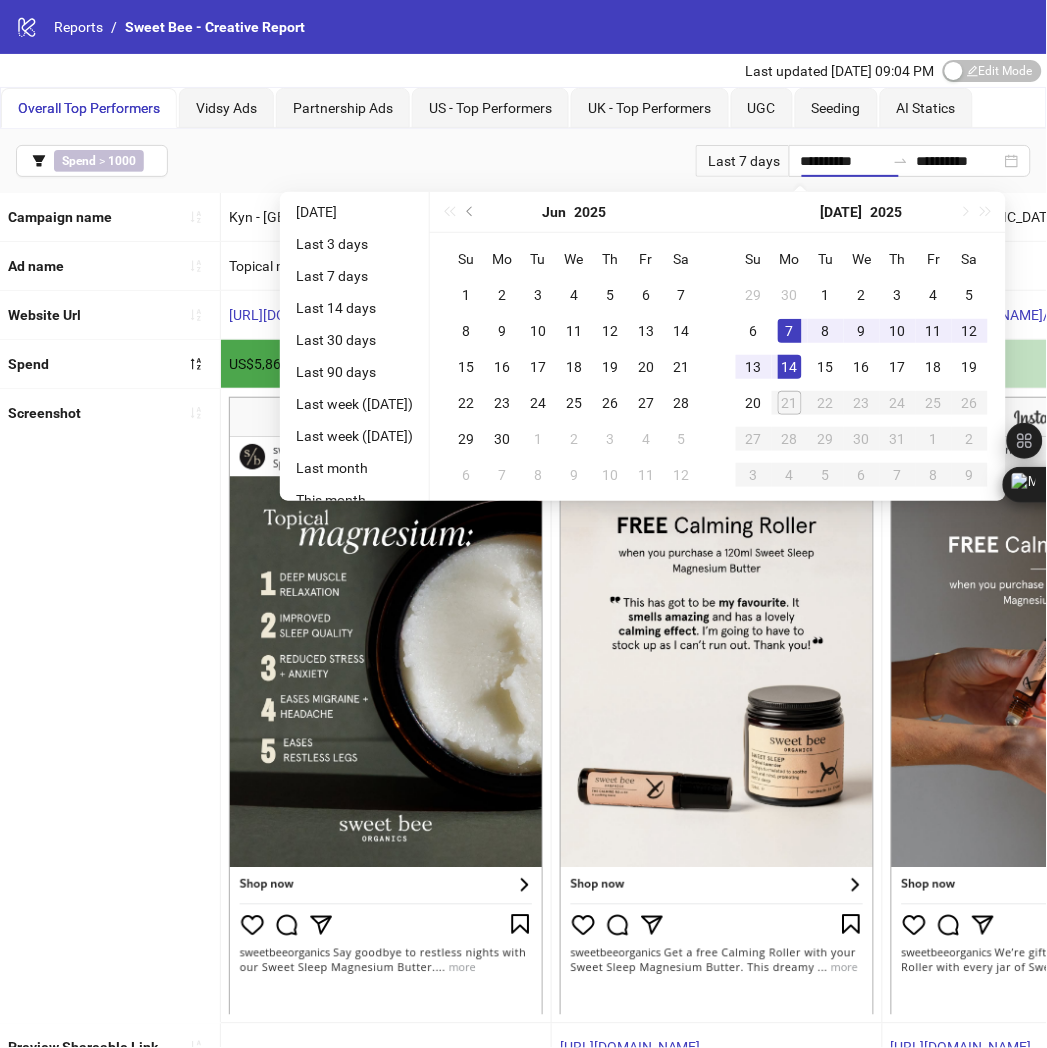 type on "**********" 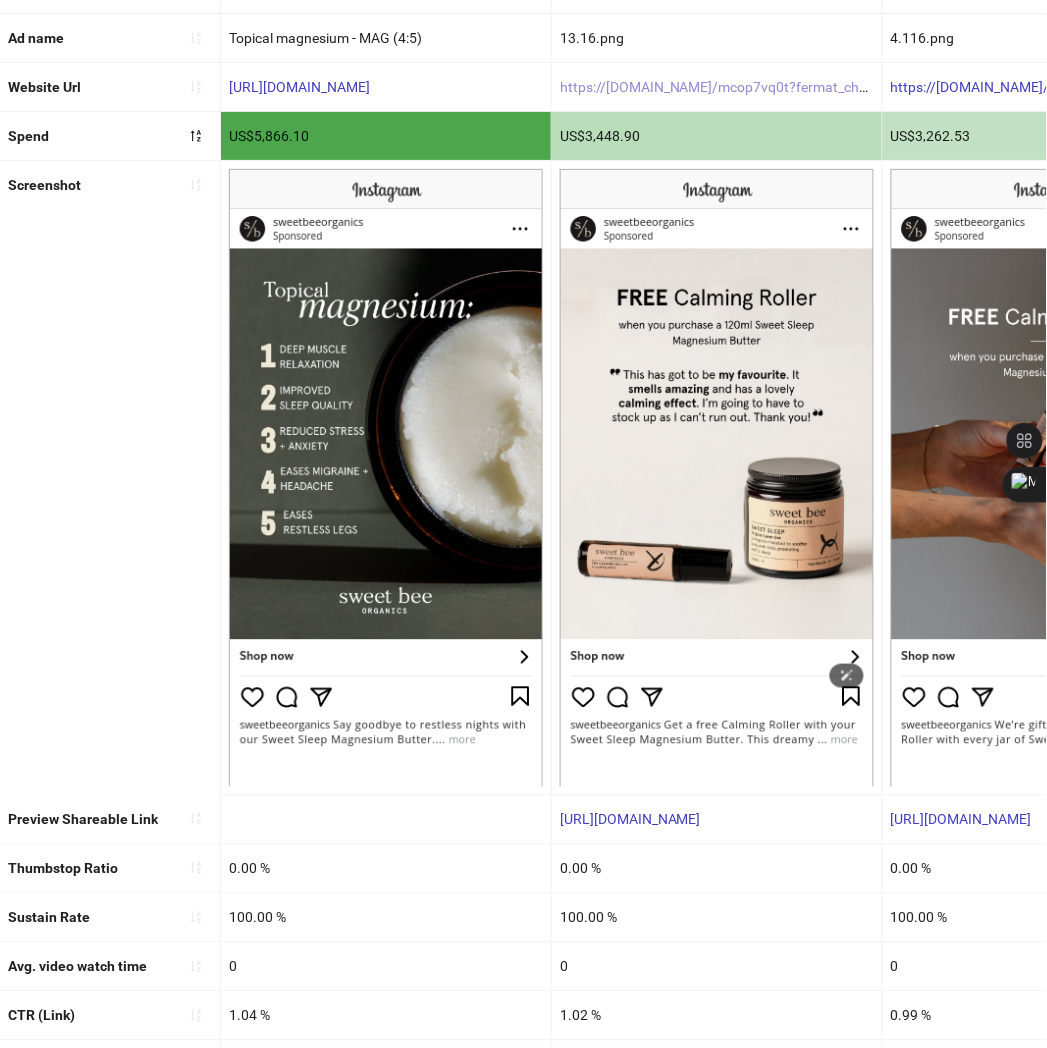 scroll, scrollTop: 0, scrollLeft: 0, axis: both 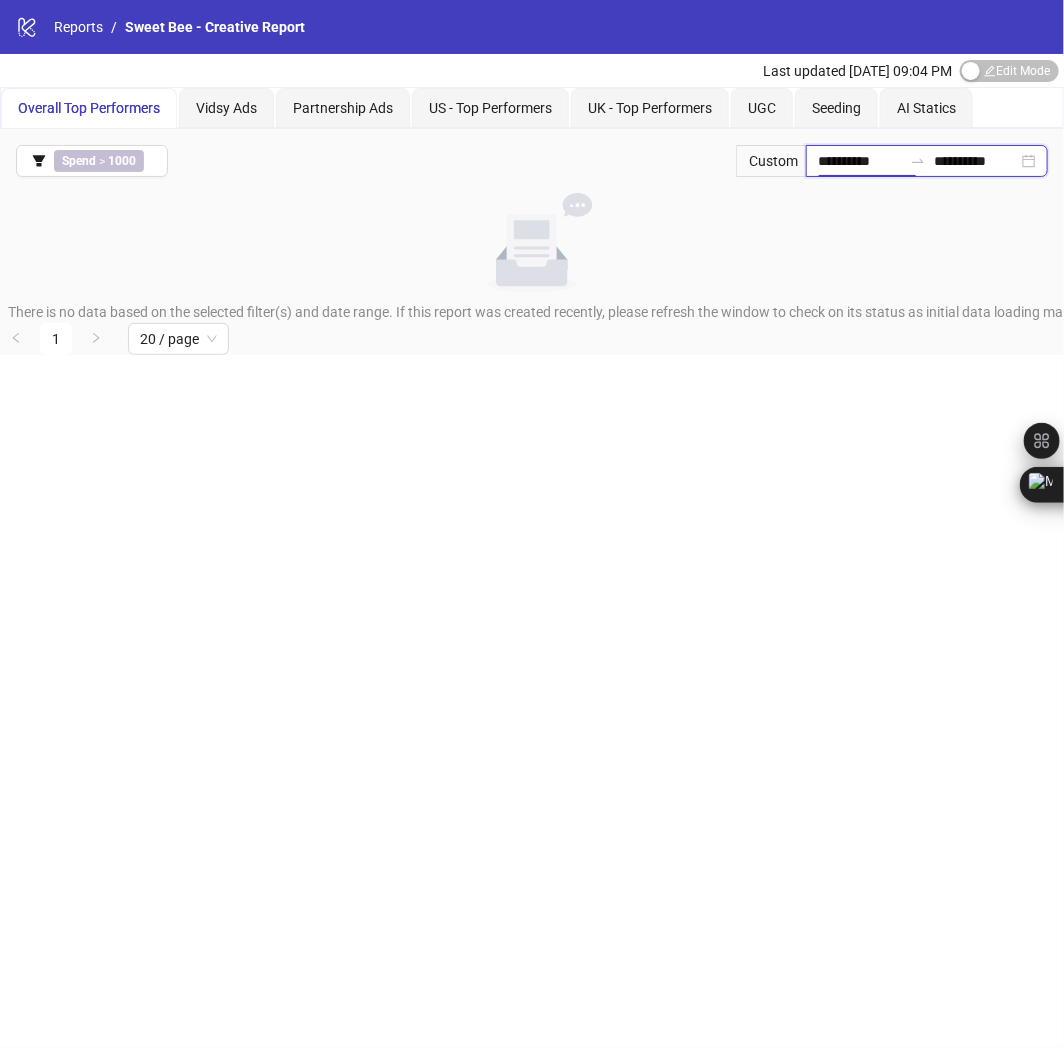 click on "**********" at bounding box center (860, 161) 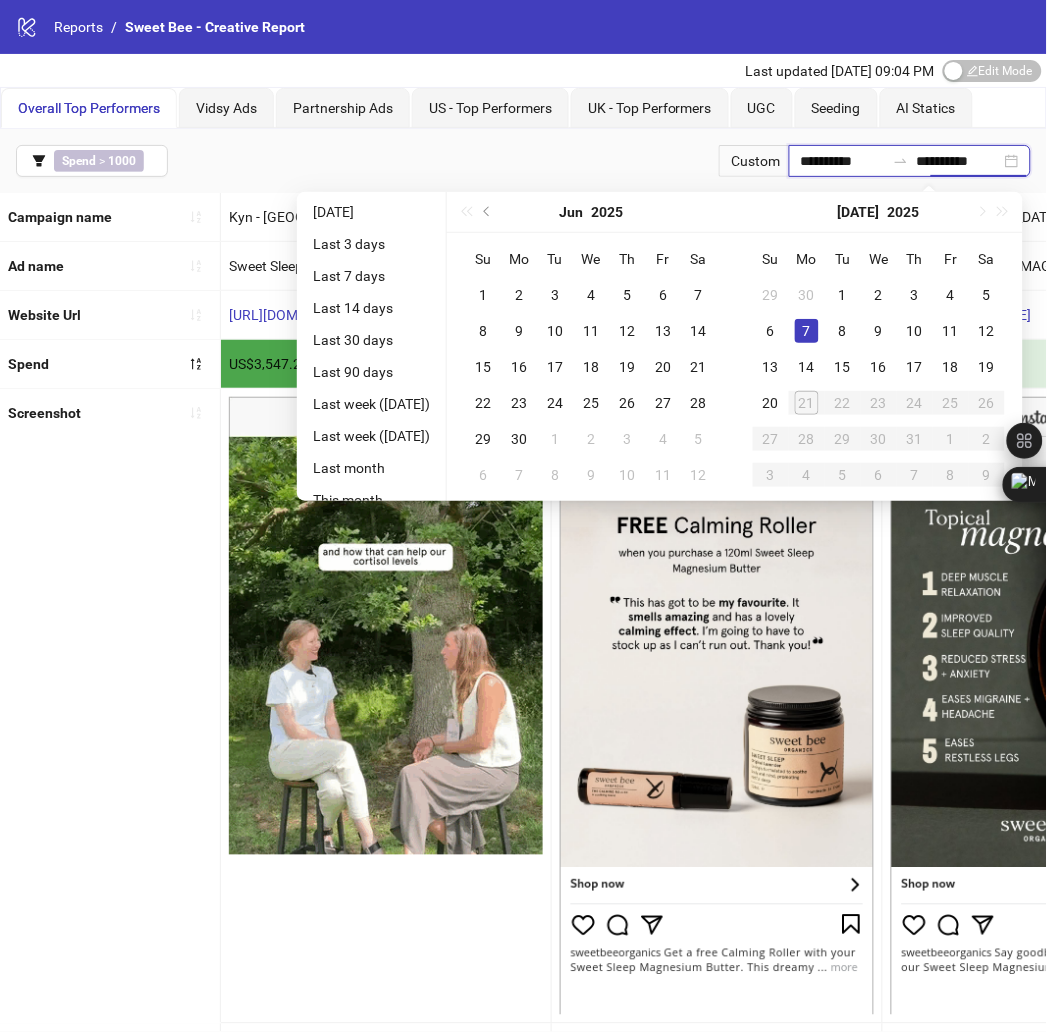 click on "**********" at bounding box center (959, 161) 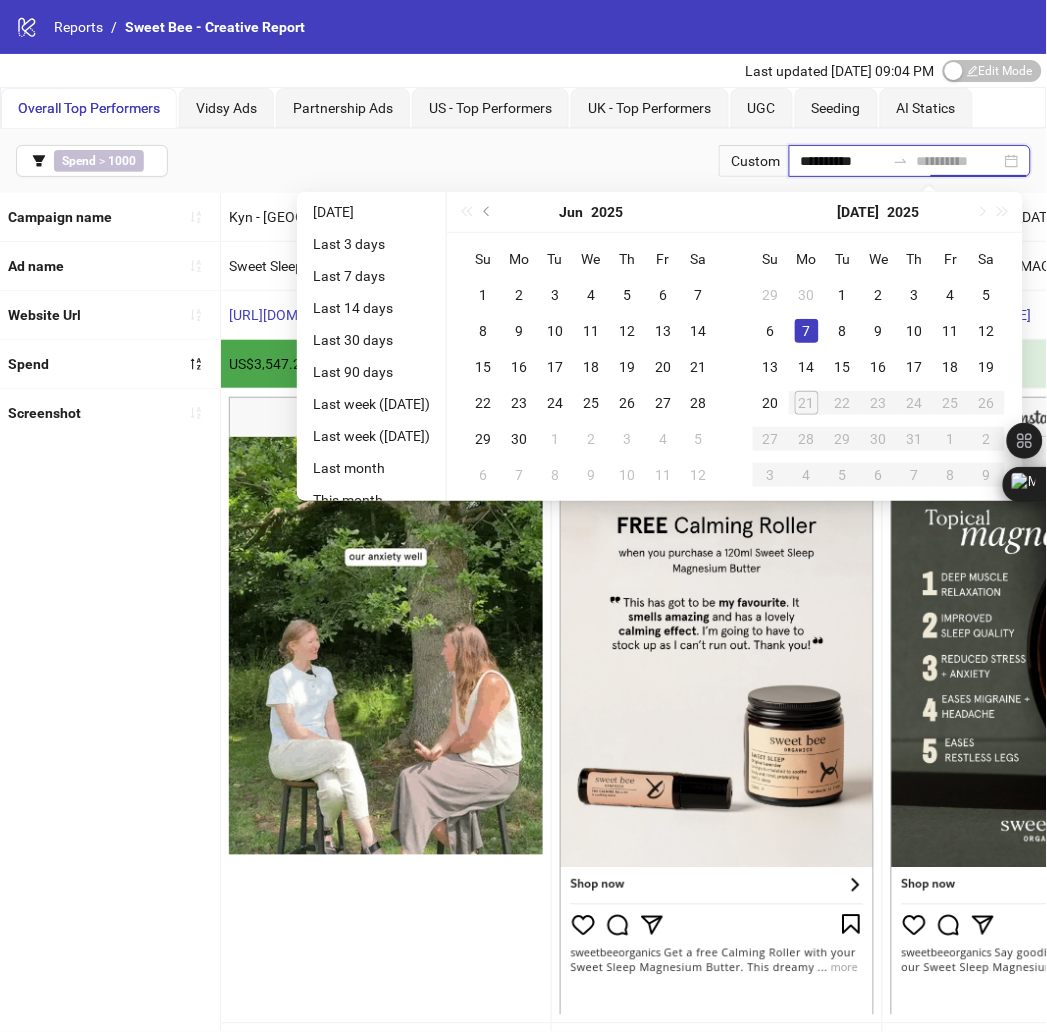 type on "**********" 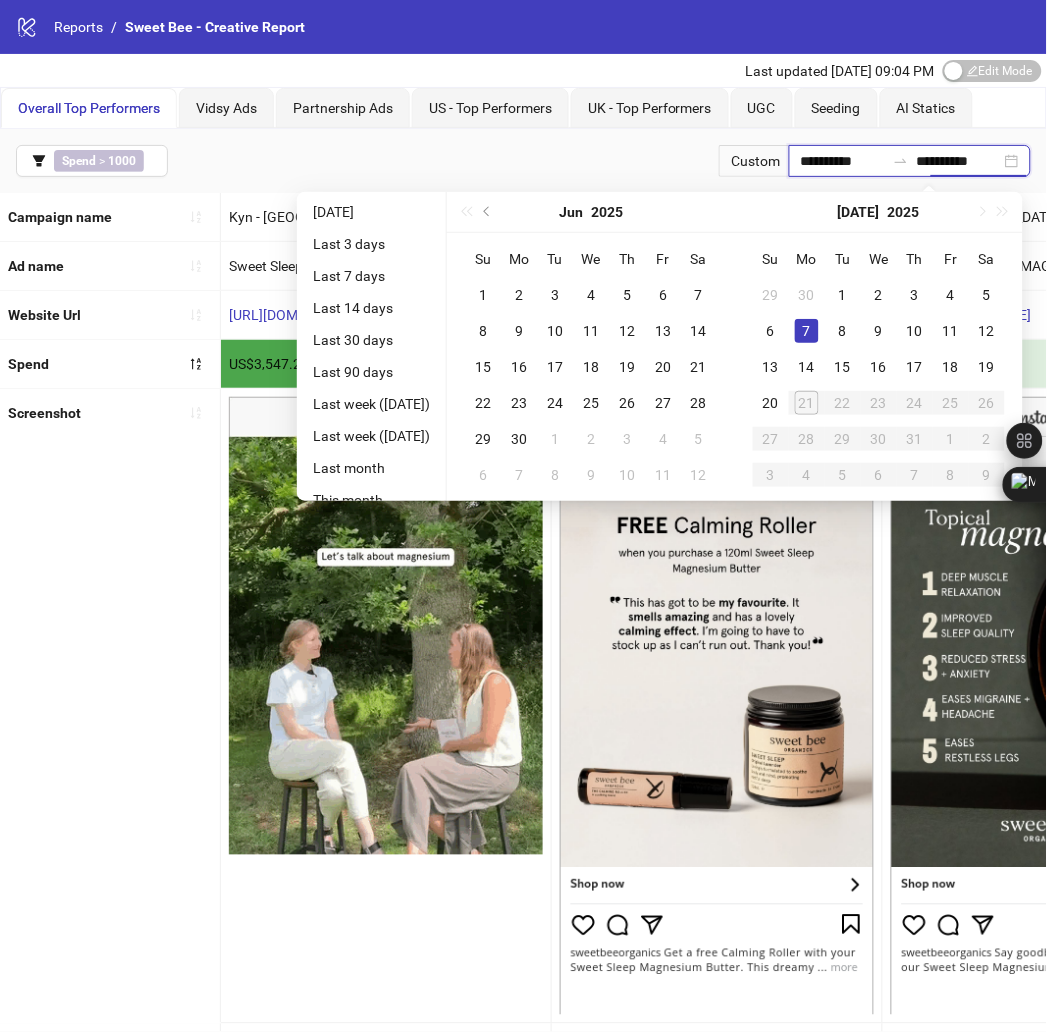 click on "**********" at bounding box center [843, 161] 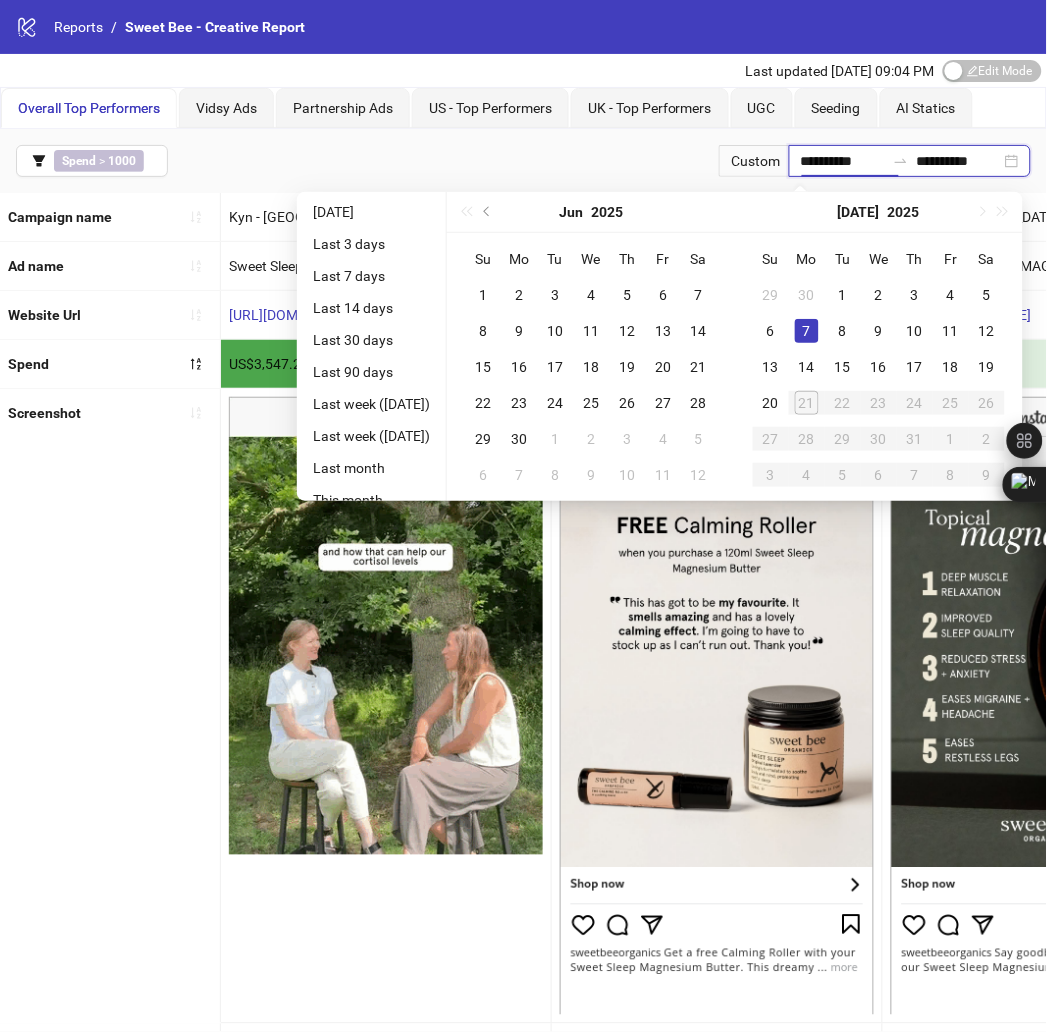 type on "**********" 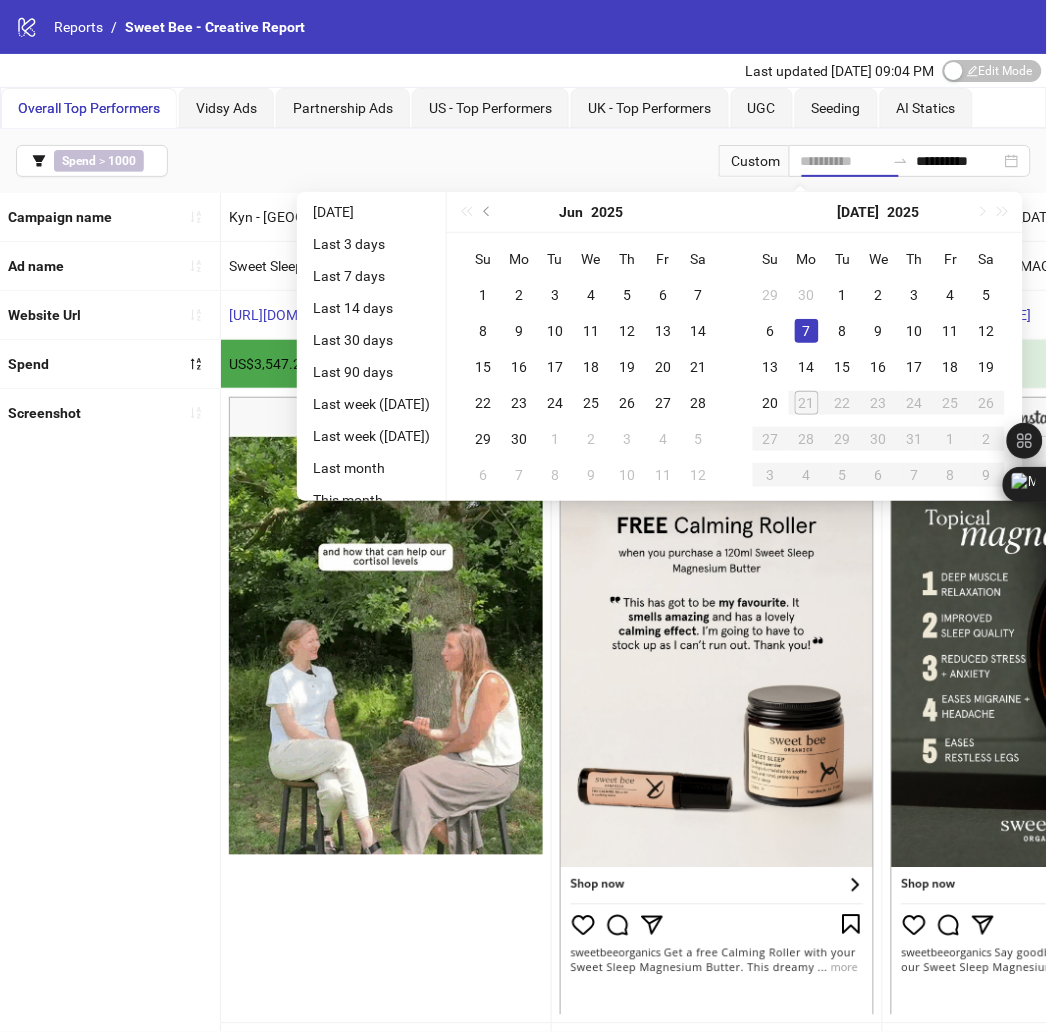 click on "7" at bounding box center (807, 331) 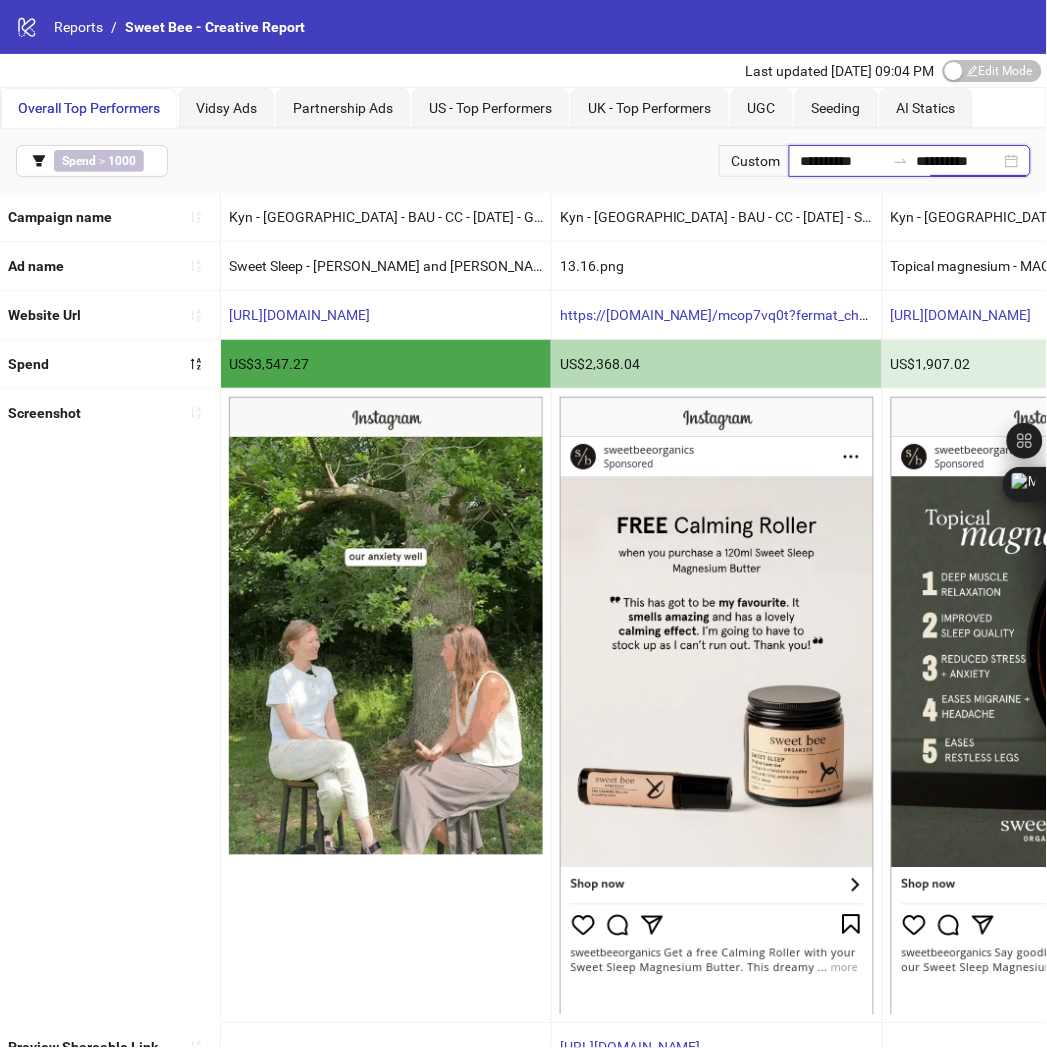 click on "**********" at bounding box center [959, 161] 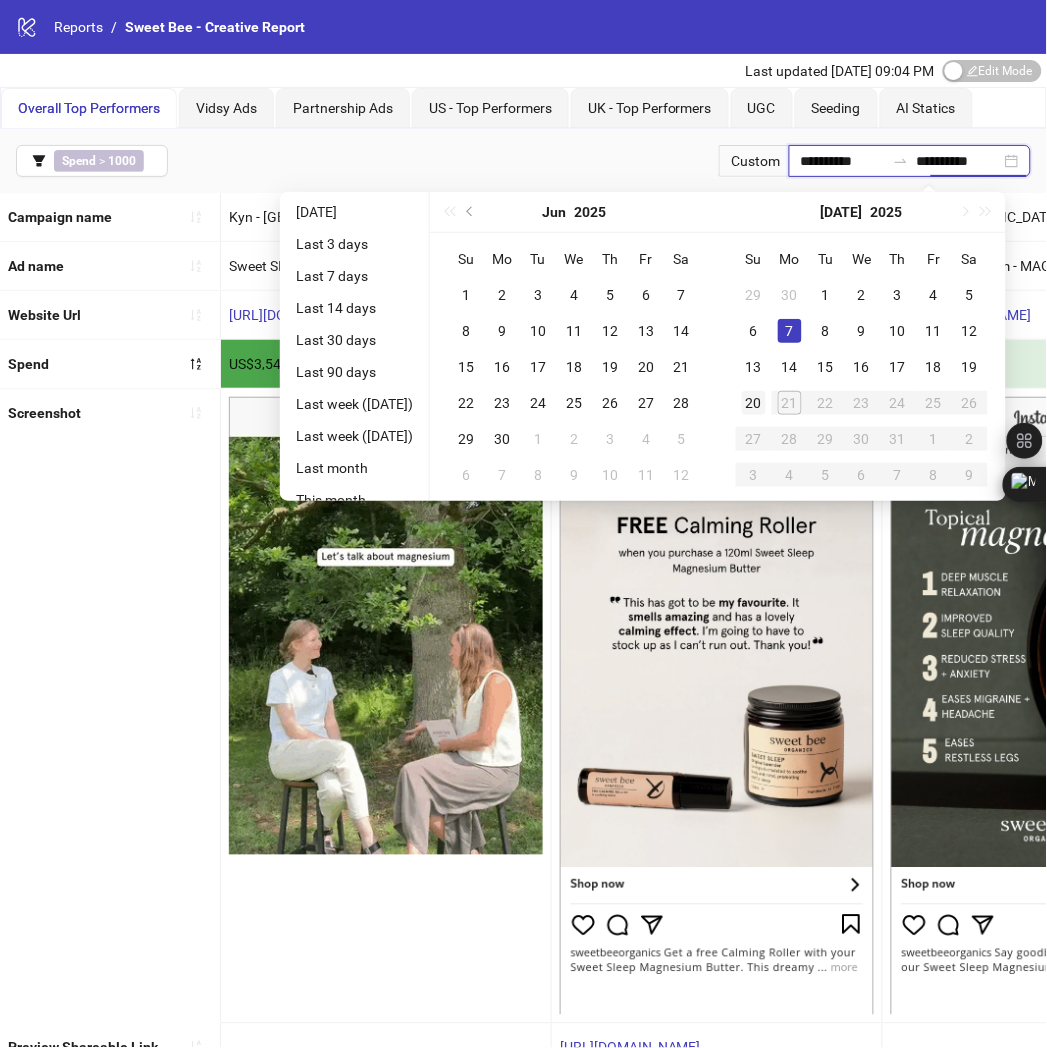 type on "**********" 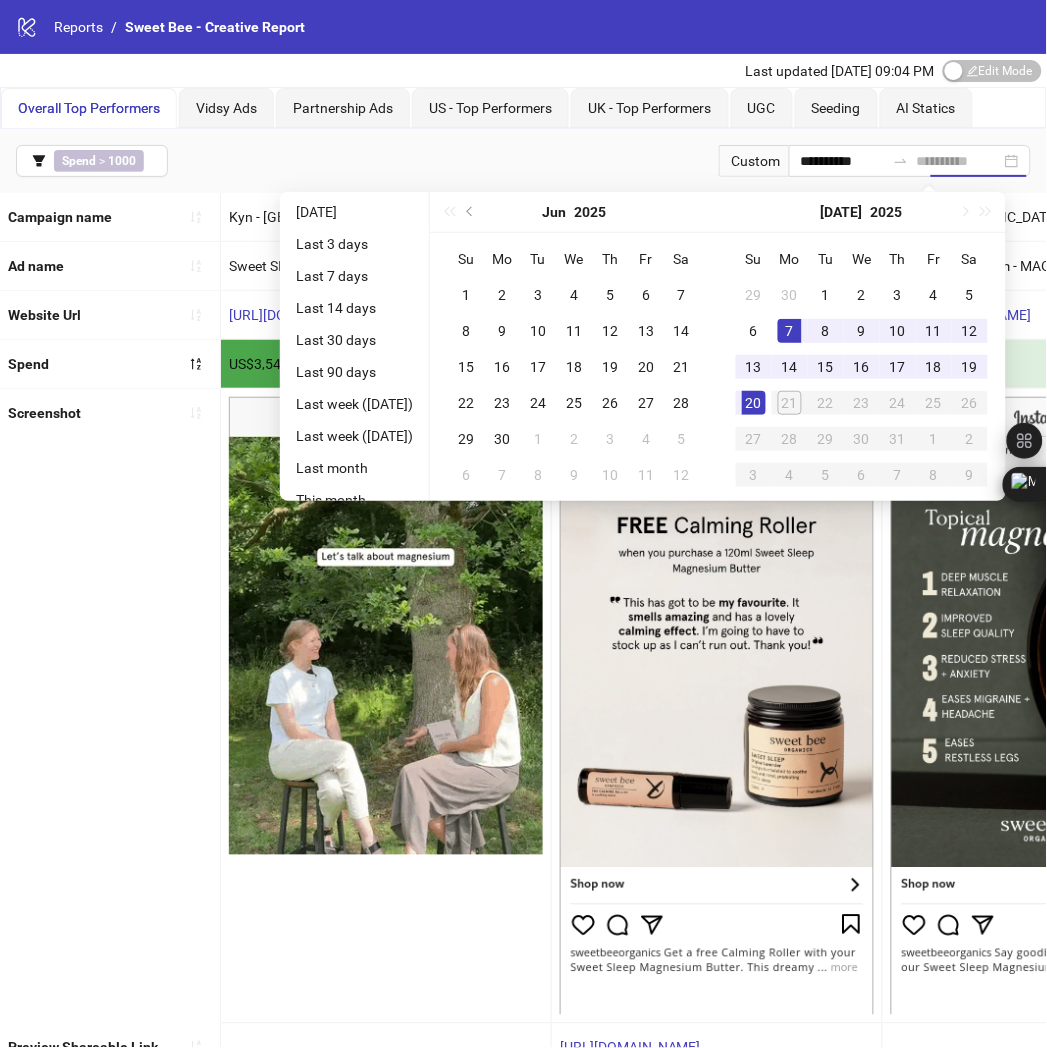 click on "20" at bounding box center [754, 403] 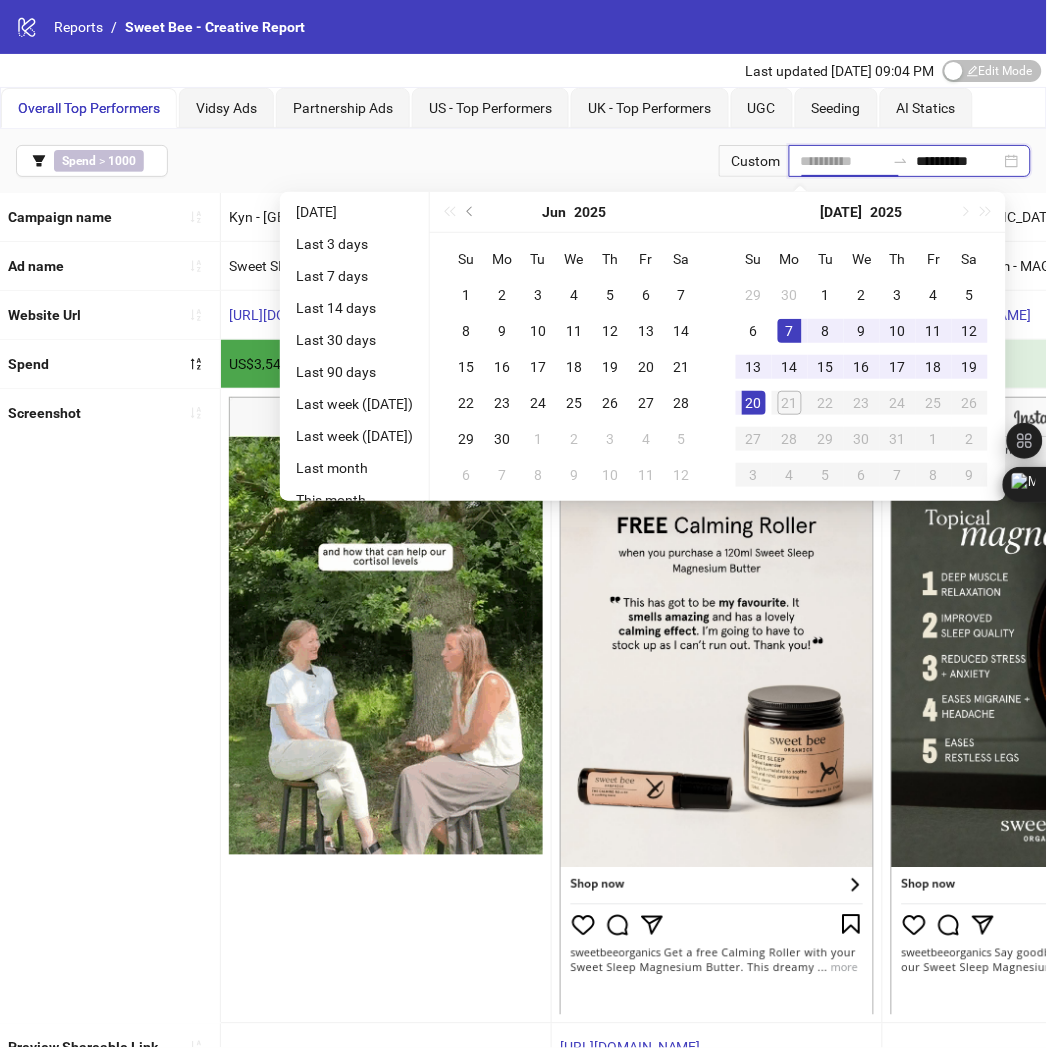 type on "**********" 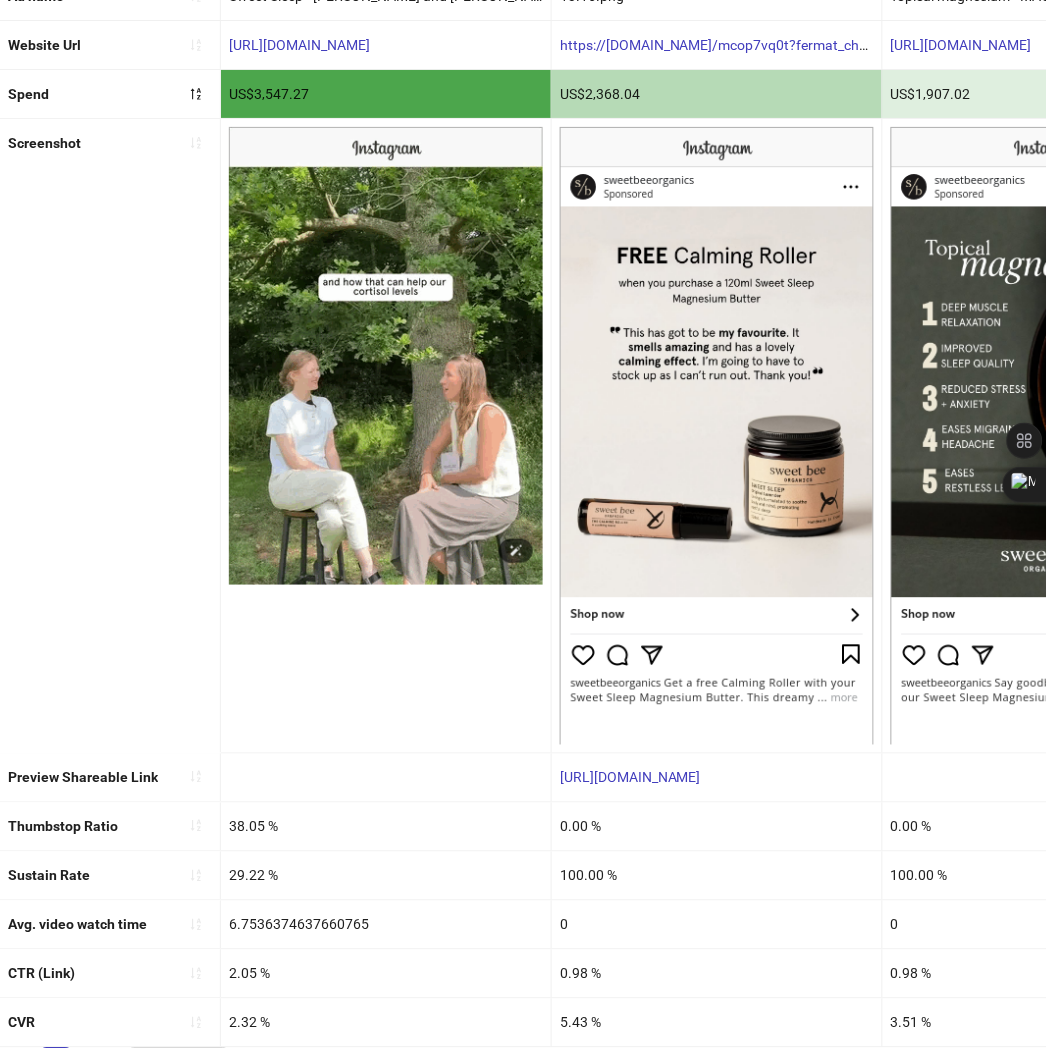 scroll, scrollTop: 0, scrollLeft: 0, axis: both 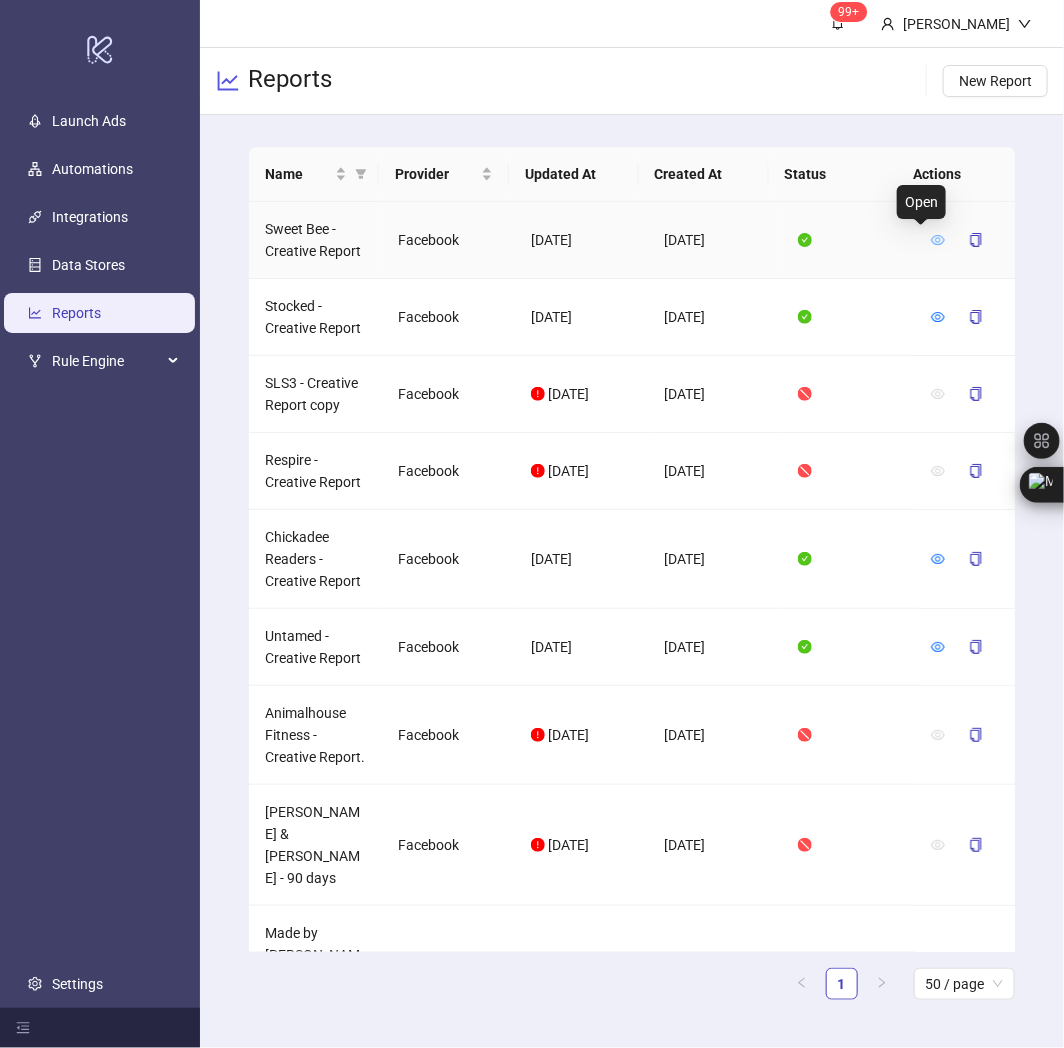 click 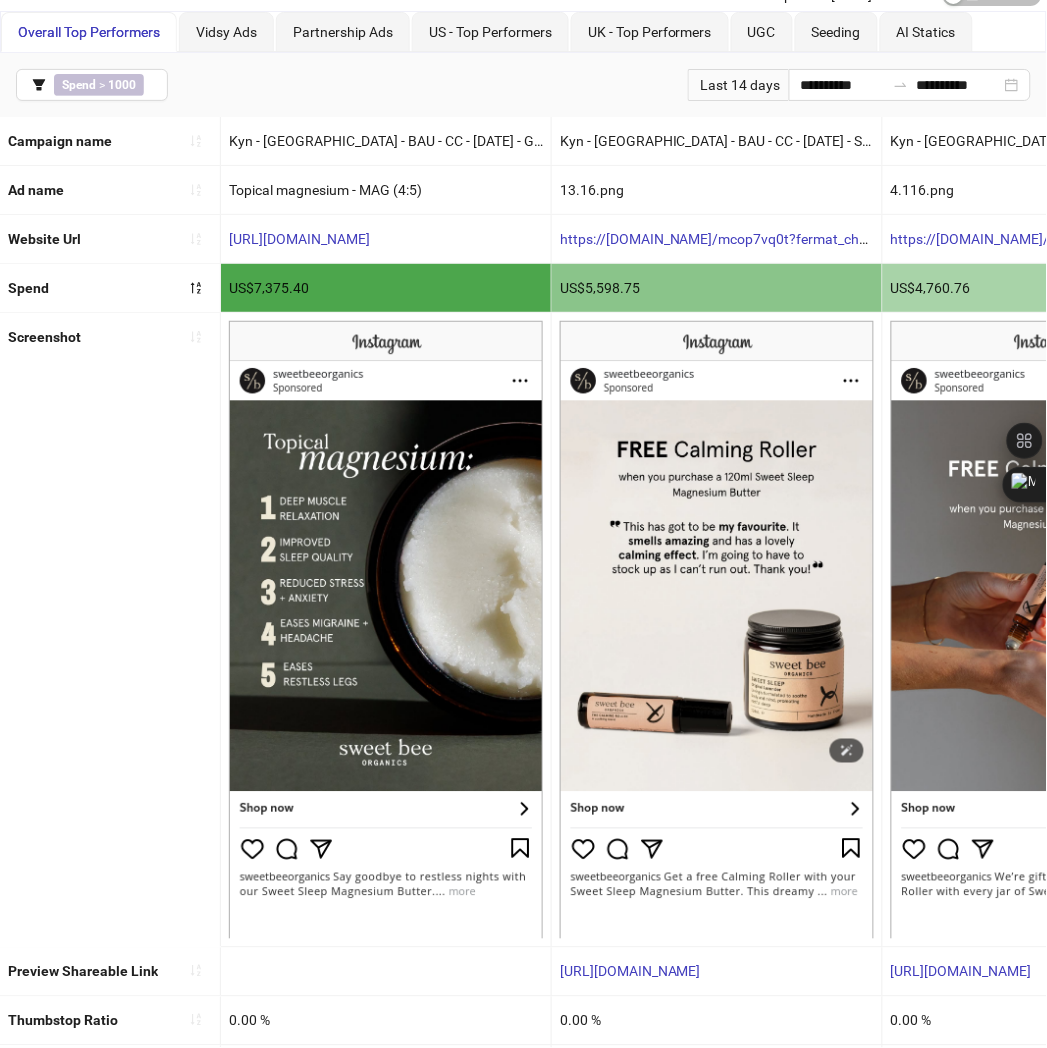 scroll, scrollTop: 320, scrollLeft: 0, axis: vertical 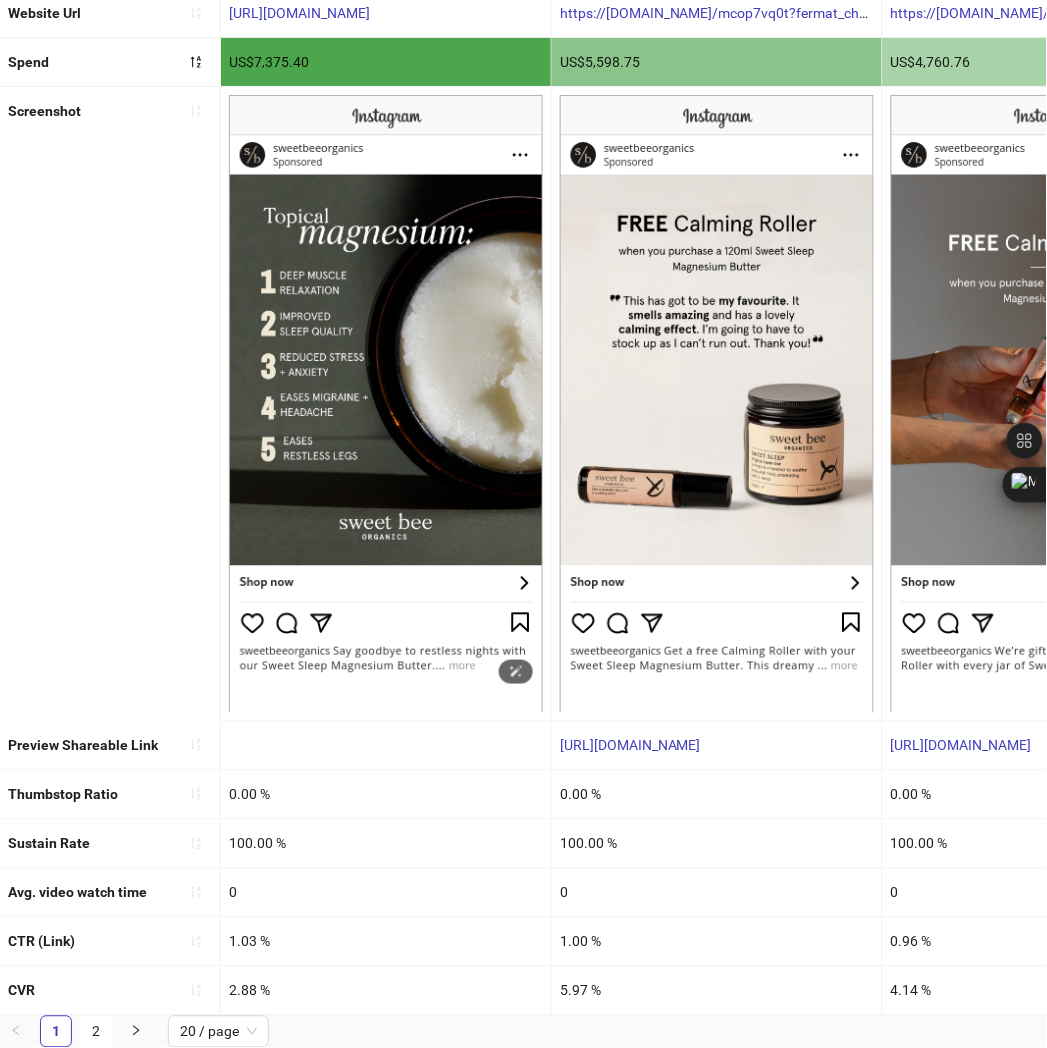 click at bounding box center (386, 403) 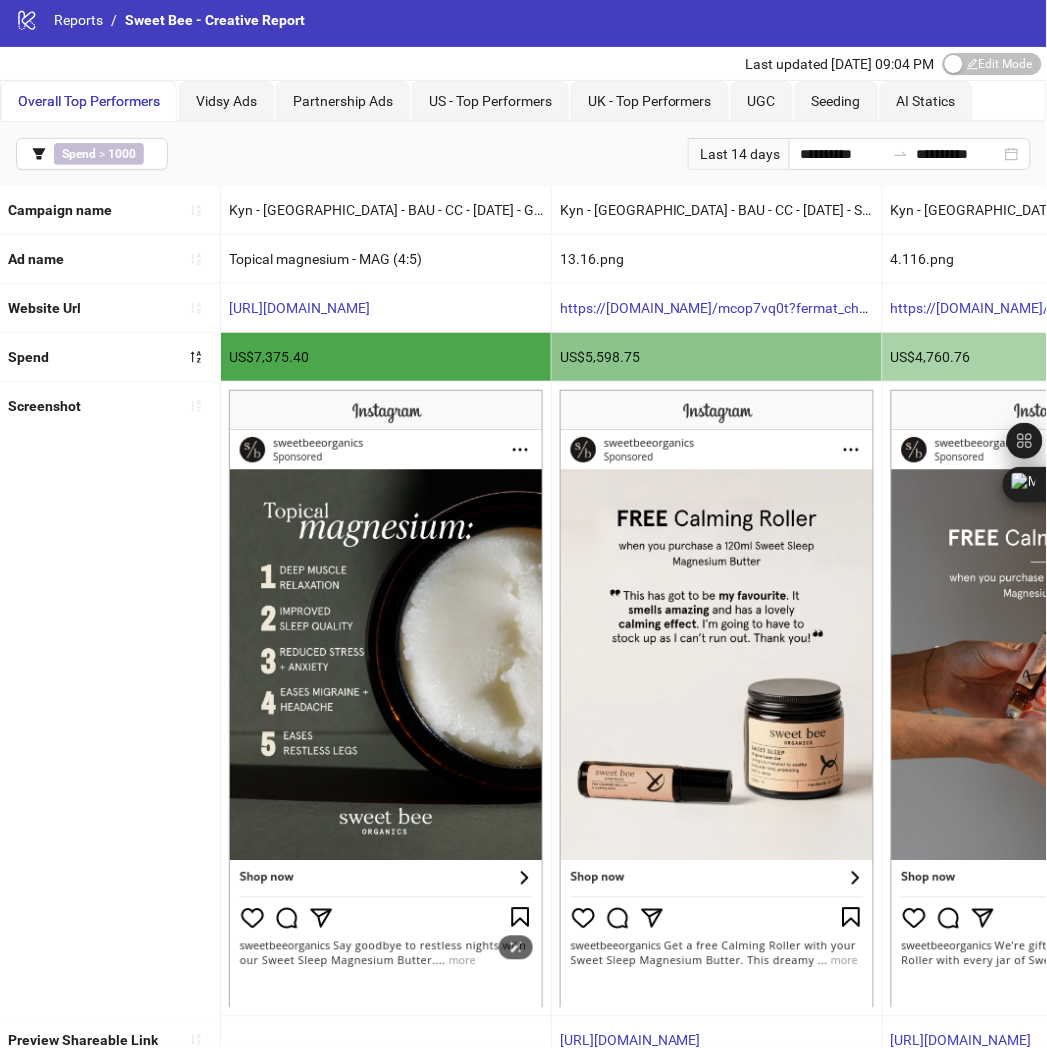 scroll, scrollTop: 0, scrollLeft: 0, axis: both 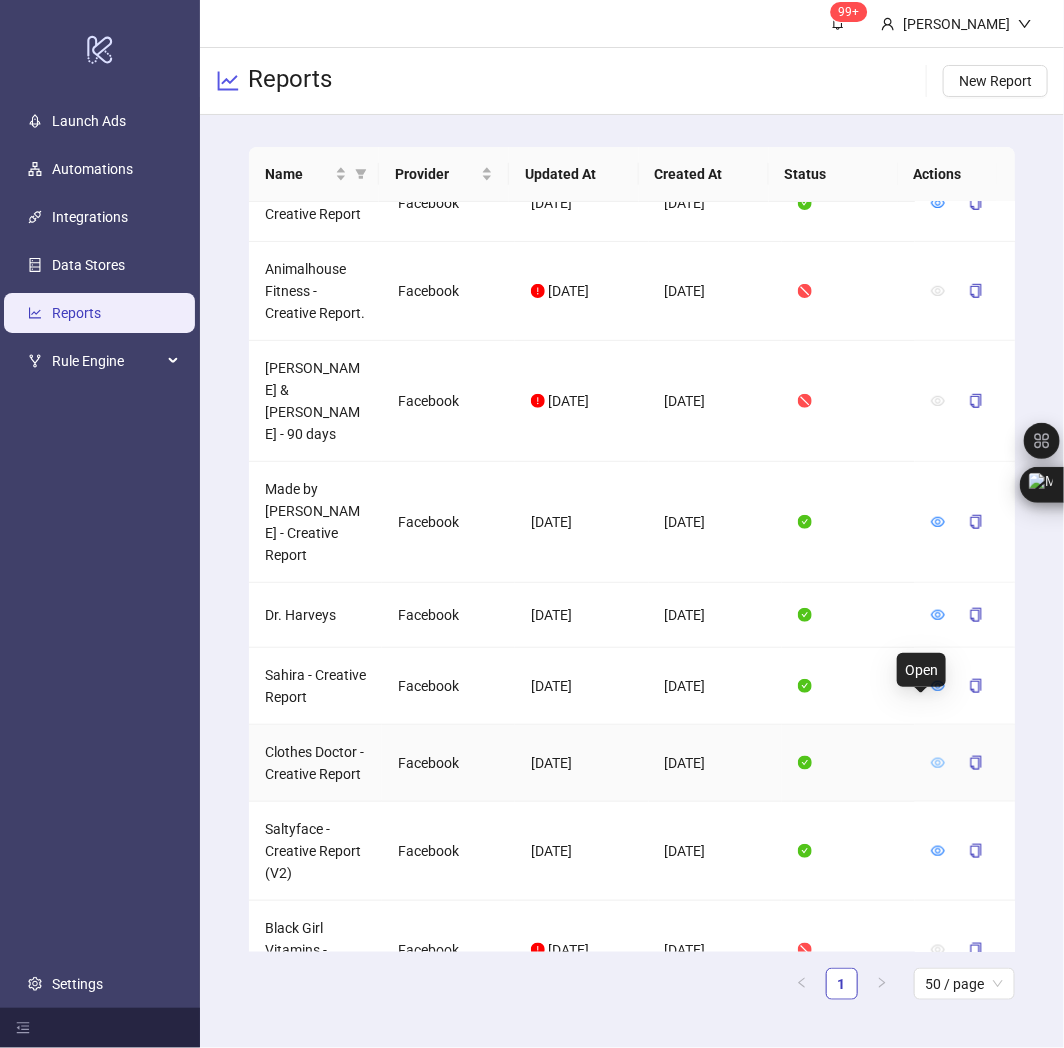 click 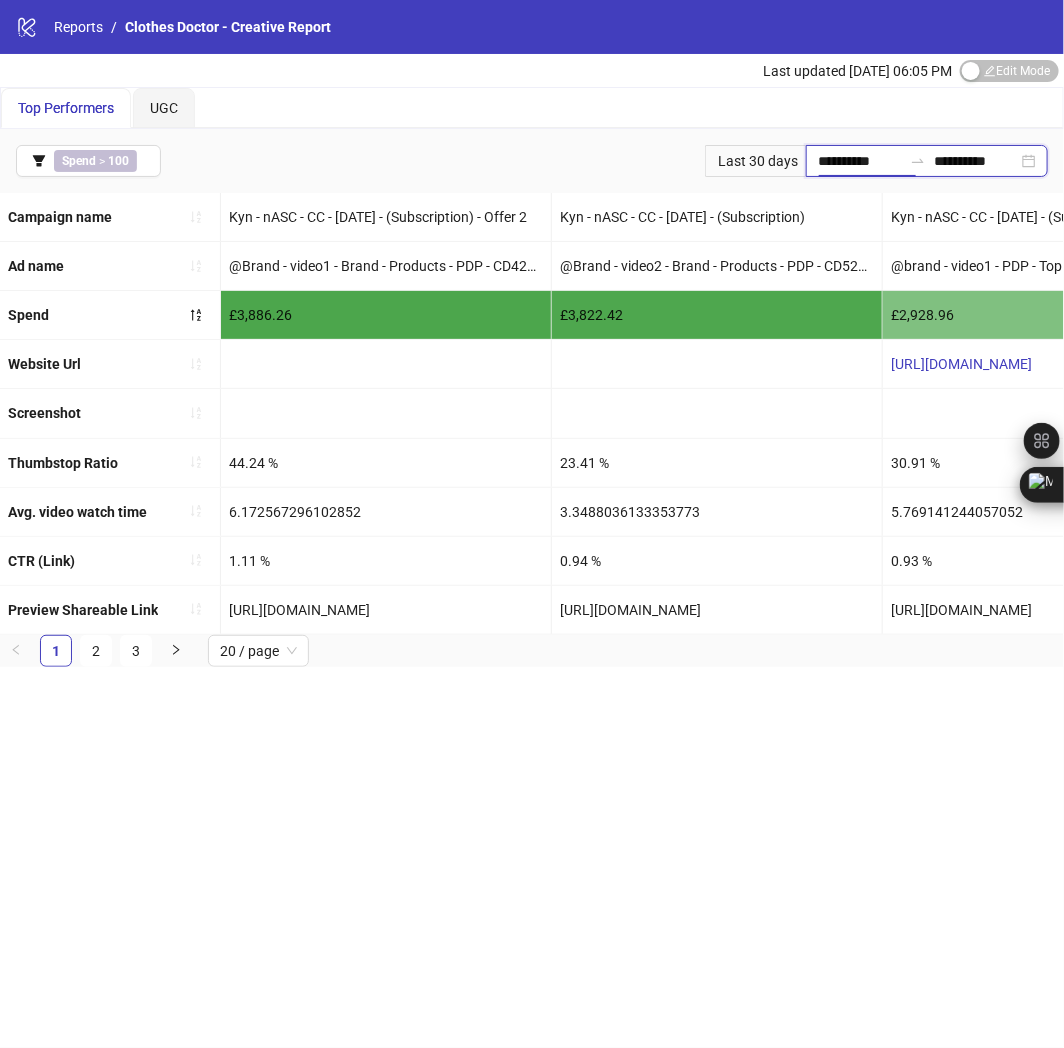 click on "**********" at bounding box center (860, 161) 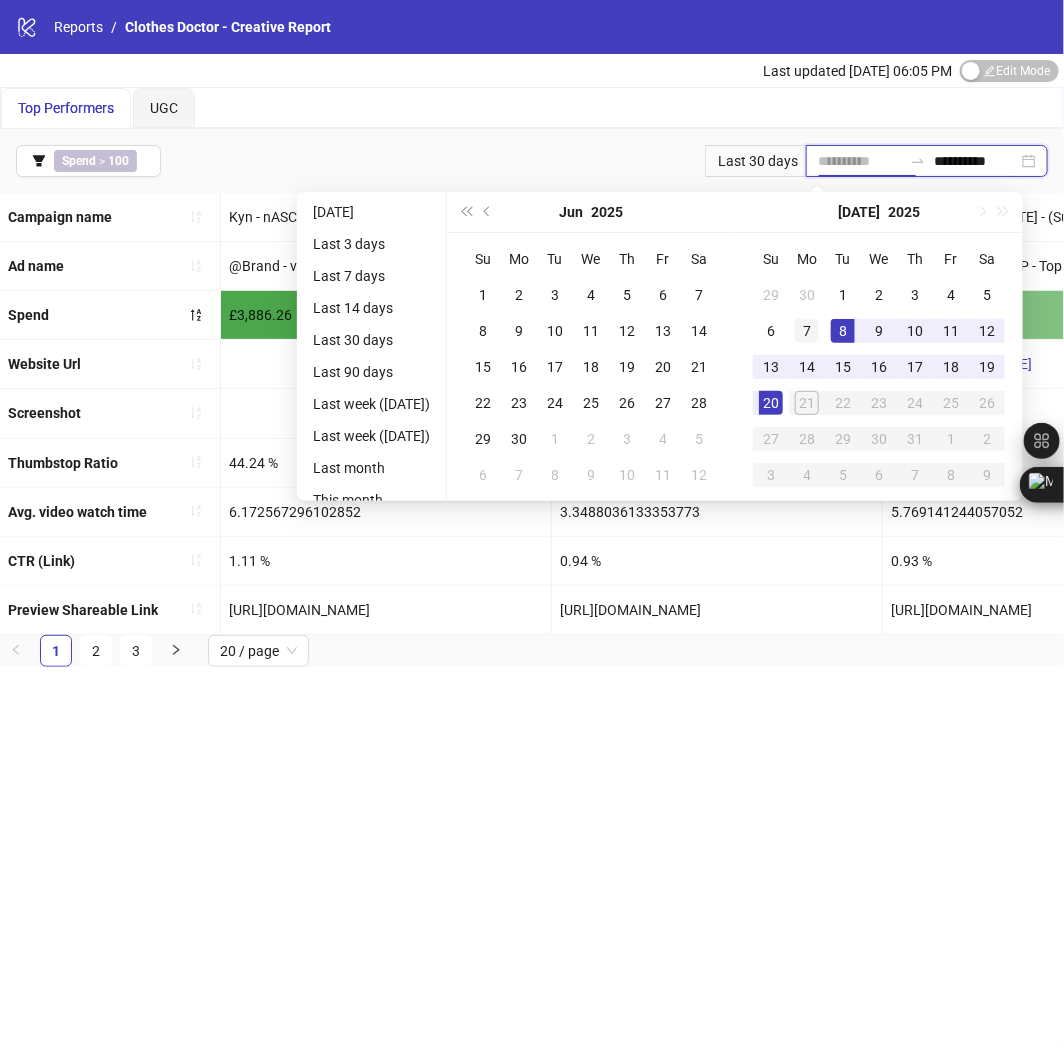 type on "**********" 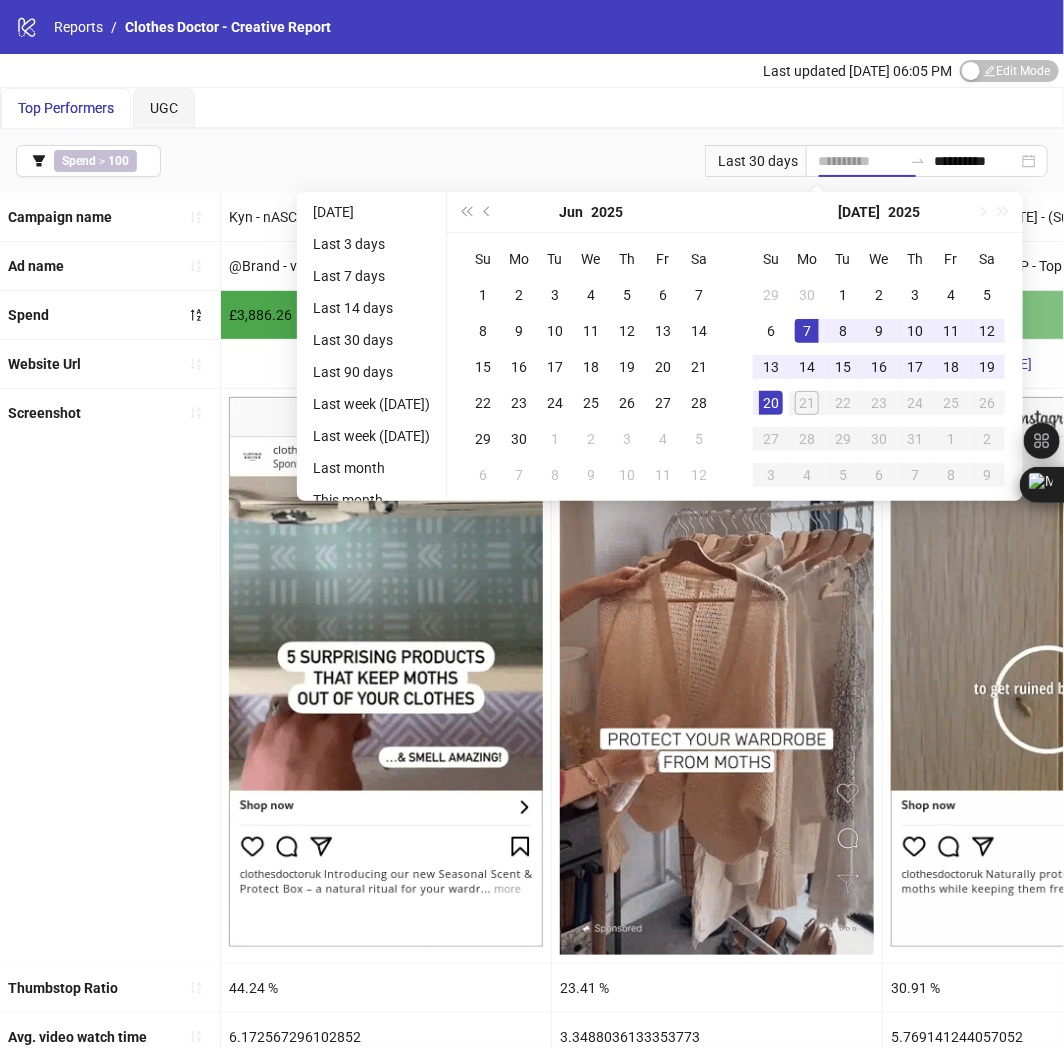 click on "7" at bounding box center (807, 331) 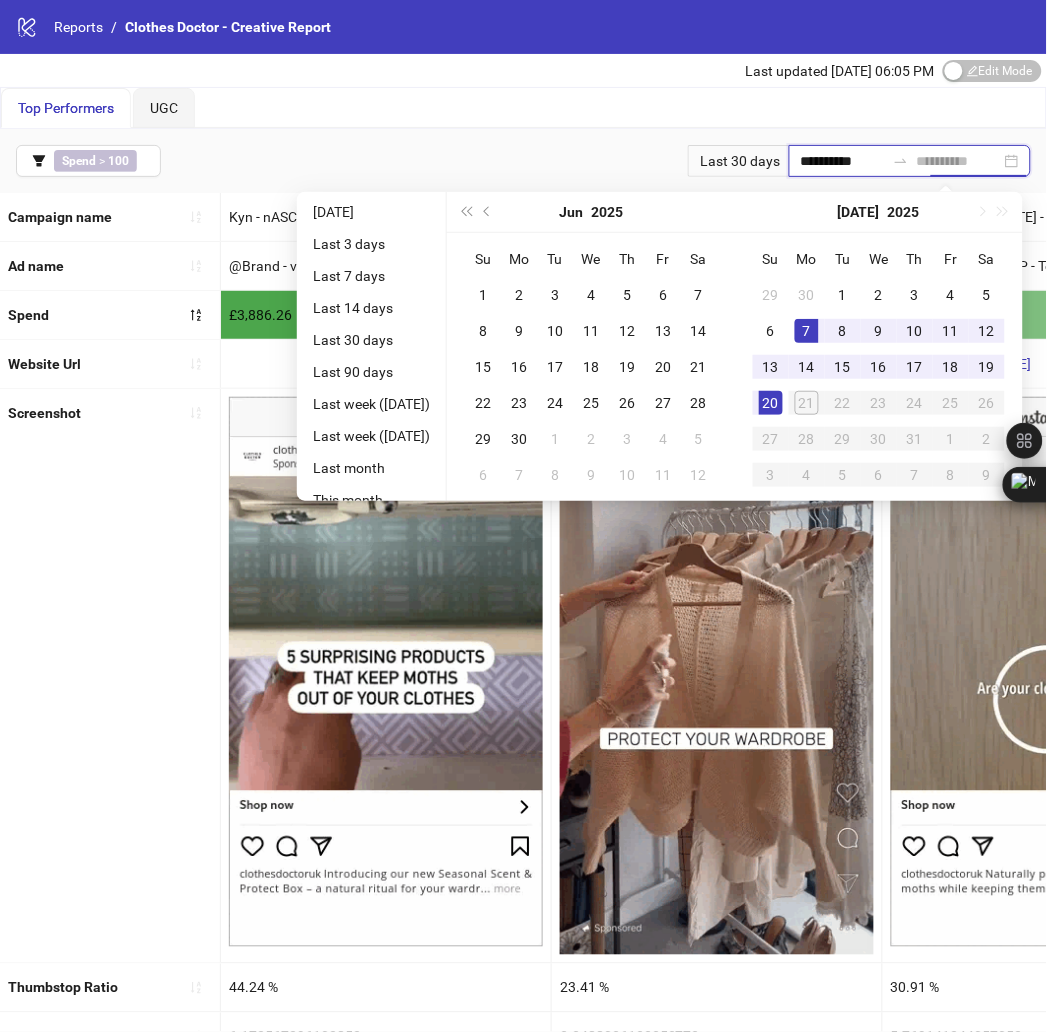 type on "**********" 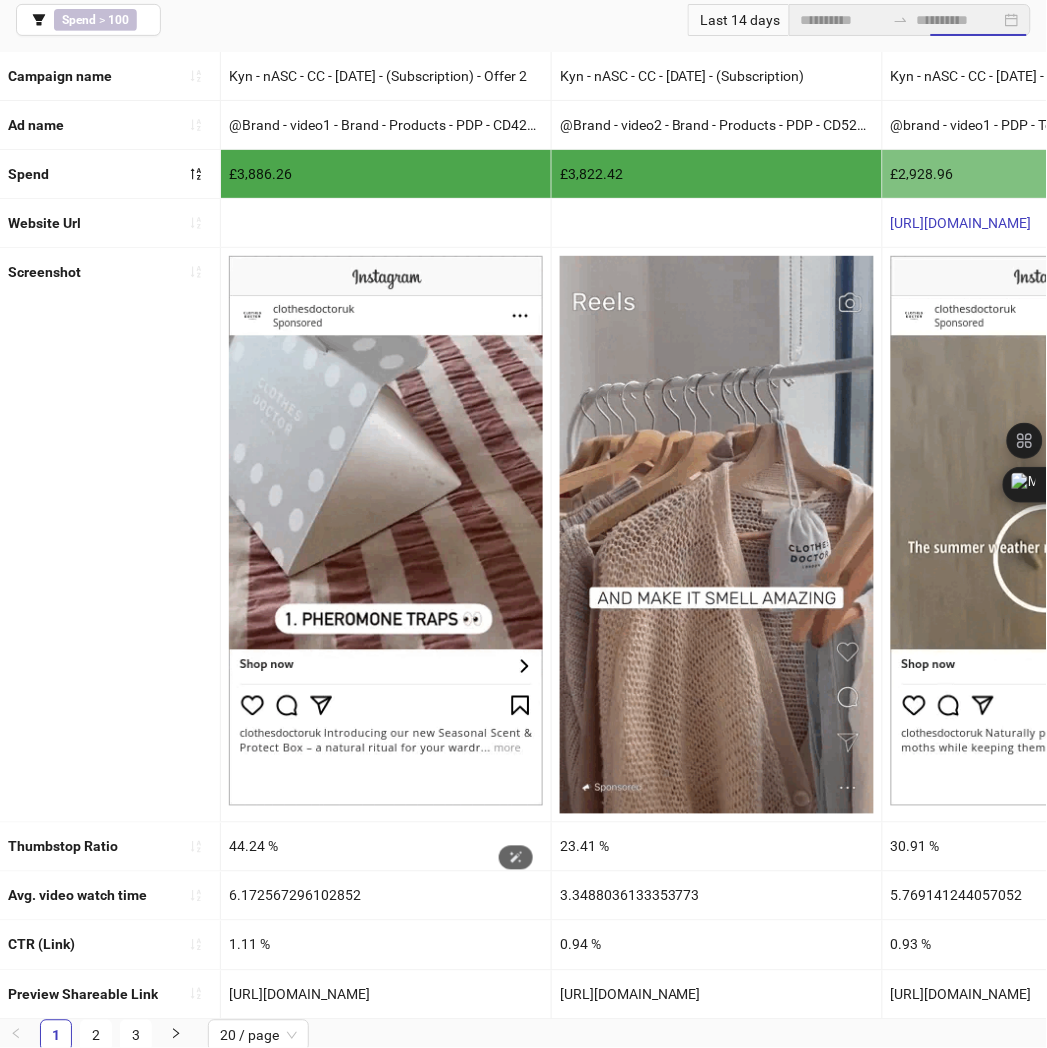 scroll, scrollTop: 162, scrollLeft: 0, axis: vertical 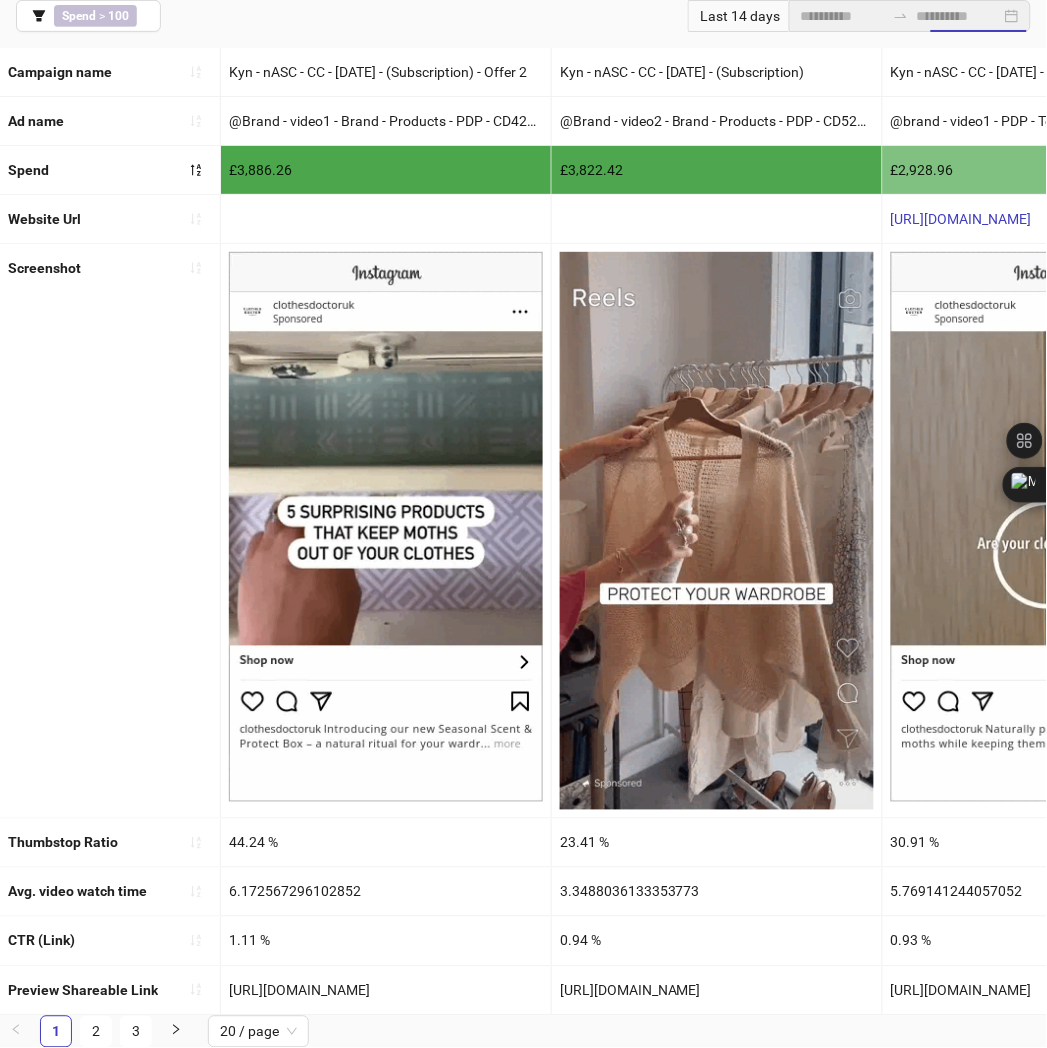 drag, startPoint x: 448, startPoint y: 973, endPoint x: 217, endPoint y: 982, distance: 231.17526 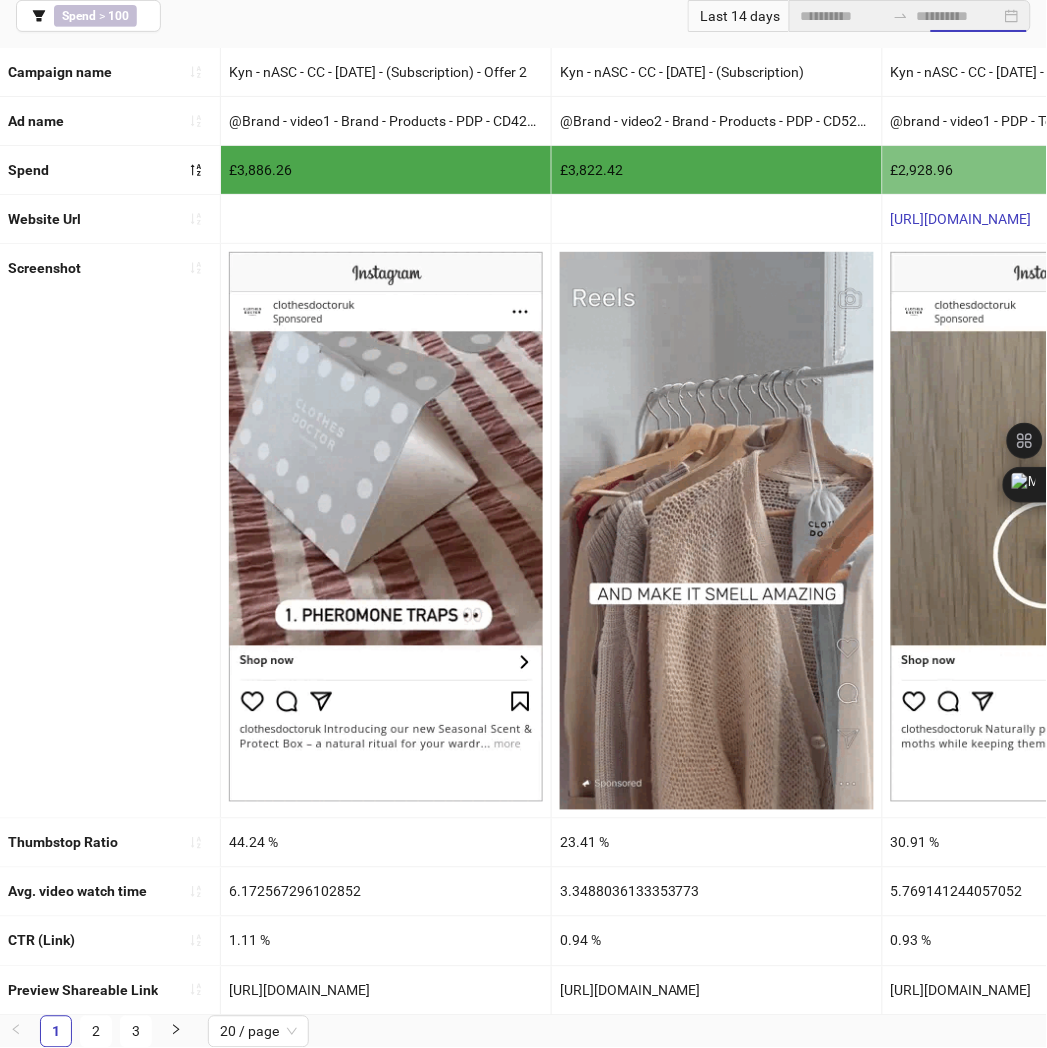 click on "Preview Shareable Link [URL][DOMAIN_NAME] [URL][DOMAIN_NAME] [URL][DOMAIN_NAME] [URL][DOMAIN_NAME] [URL][DOMAIN_NAME] [URL][DOMAIN_NAME] [URL][DOMAIN_NAME] [URL][DOMAIN_NAME] [URL][DOMAIN_NAME] [URL][DOMAIN_NAME] [URL][DOMAIN_NAME] [URL][DOMAIN_NAME] [URL][DOMAIN_NAME] [URL][DOMAIN_NAME] [URL][DOMAIN_NAME] [URL][DOMAIN_NAME] [URL][DOMAIN_NAME] [URL][DOMAIN_NAME] [URL][DOMAIN_NAME] [URL][DOMAIN_NAME]" at bounding box center (3420, 991) 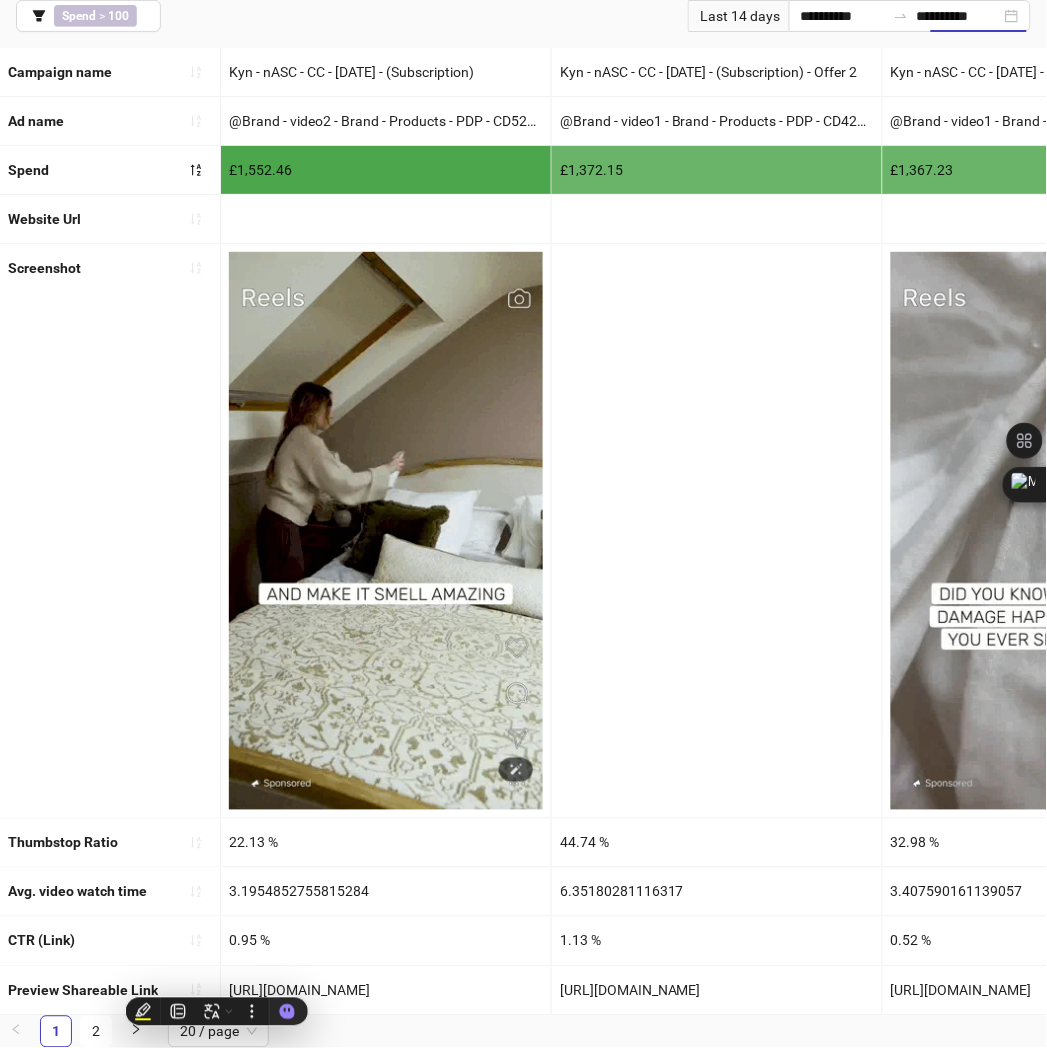 copy on "[URL][DOMAIN_NAME]" 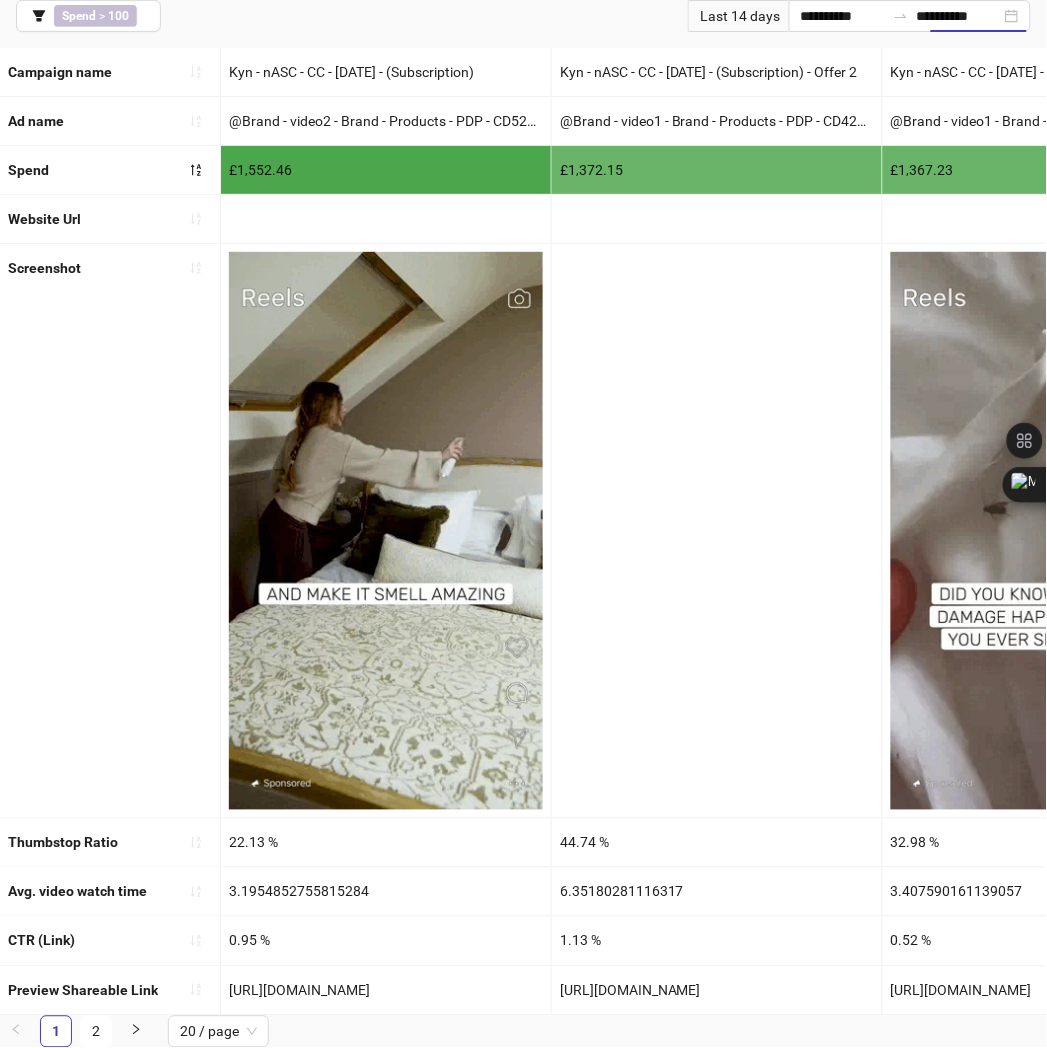 copy on "[URL][DOMAIN_NAME]" 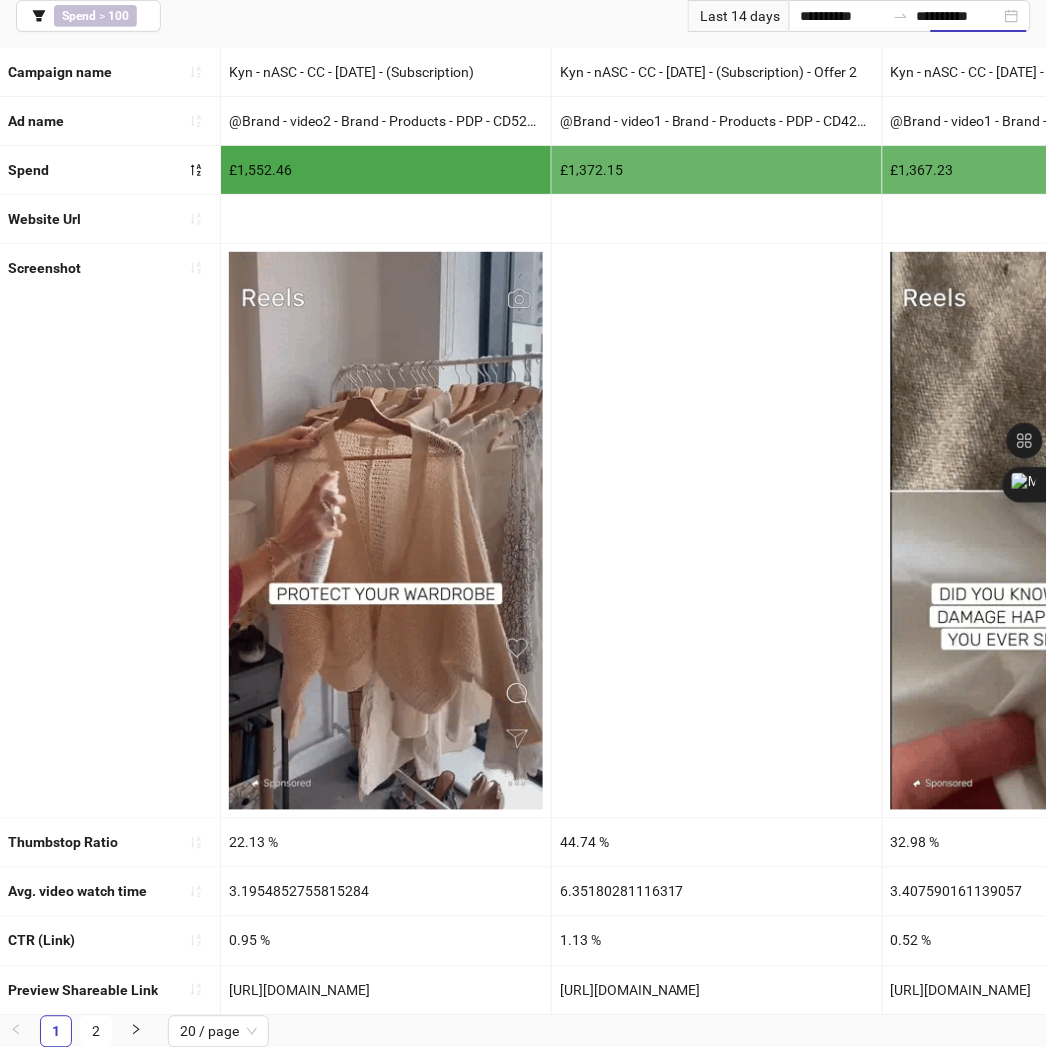 drag, startPoint x: 230, startPoint y: 980, endPoint x: 434, endPoint y: 987, distance: 204.12006 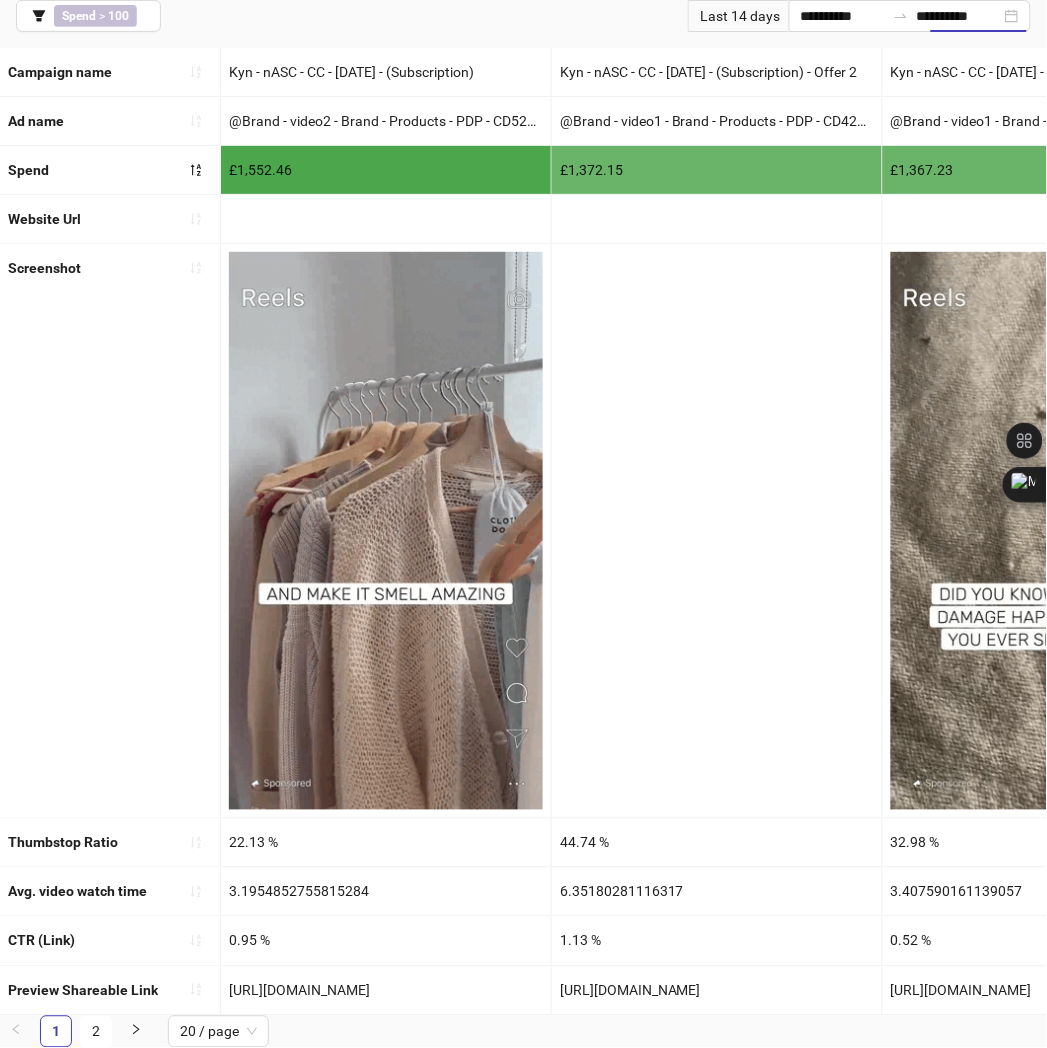 click on "[URL][DOMAIN_NAME]" at bounding box center (386, 991) 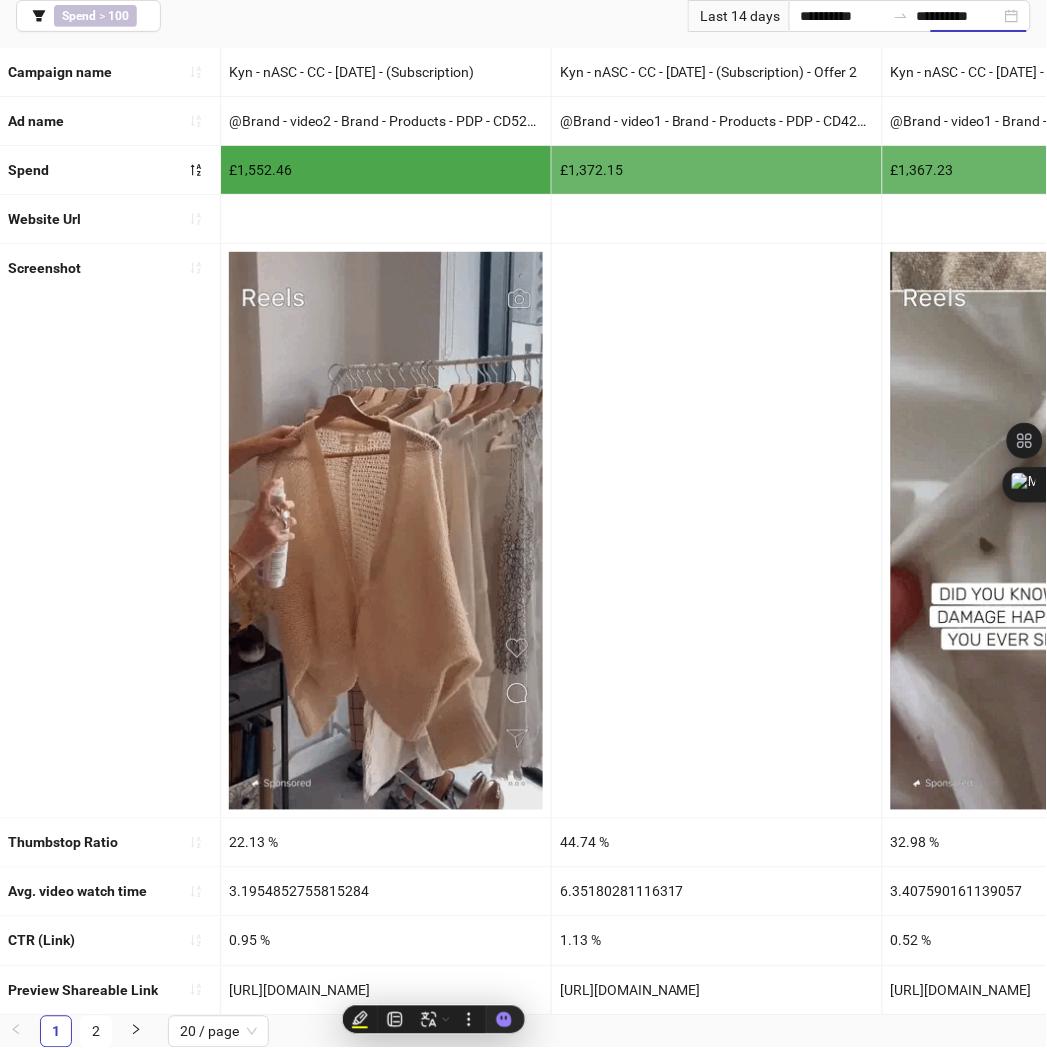 scroll, scrollTop: 162, scrollLeft: 0, axis: vertical 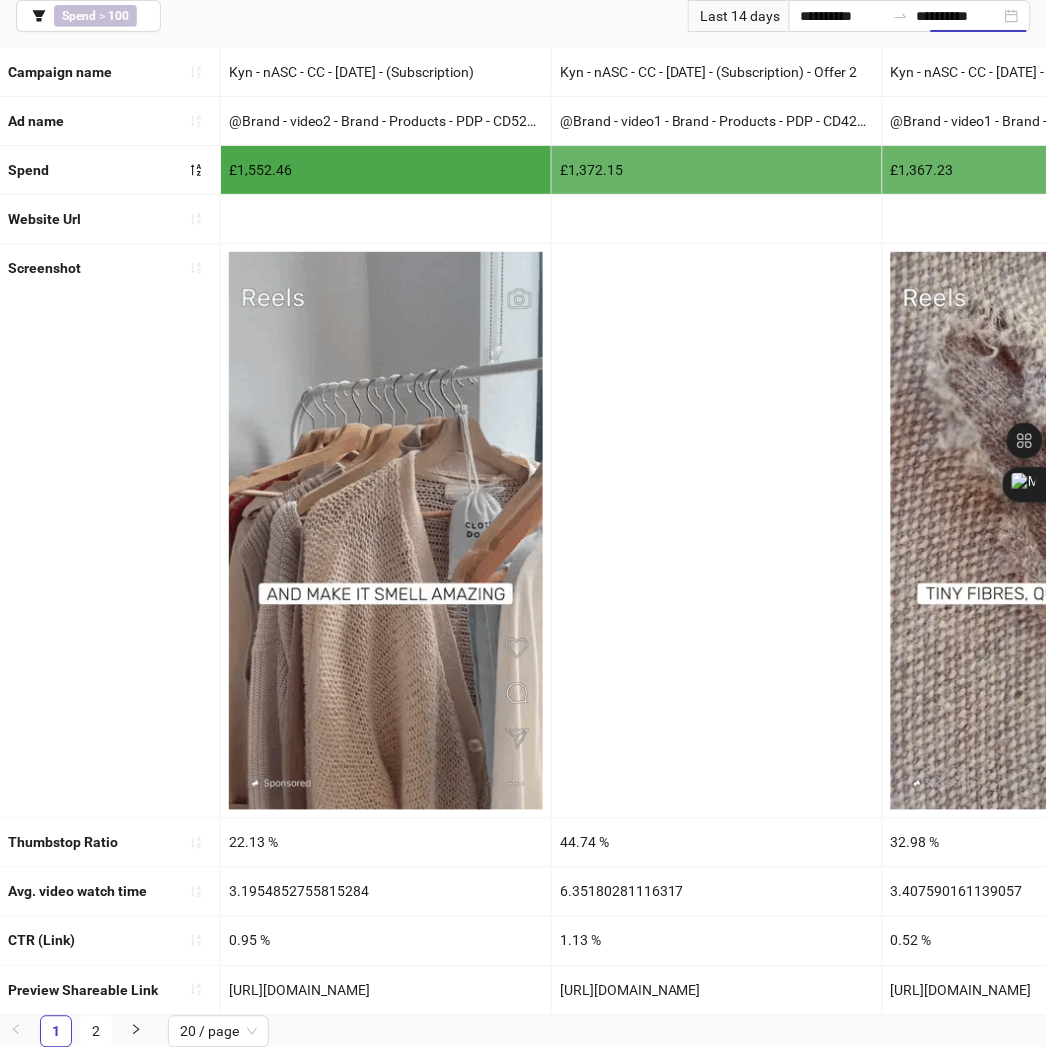 drag, startPoint x: 777, startPoint y: 980, endPoint x: 561, endPoint y: 982, distance: 216.00926 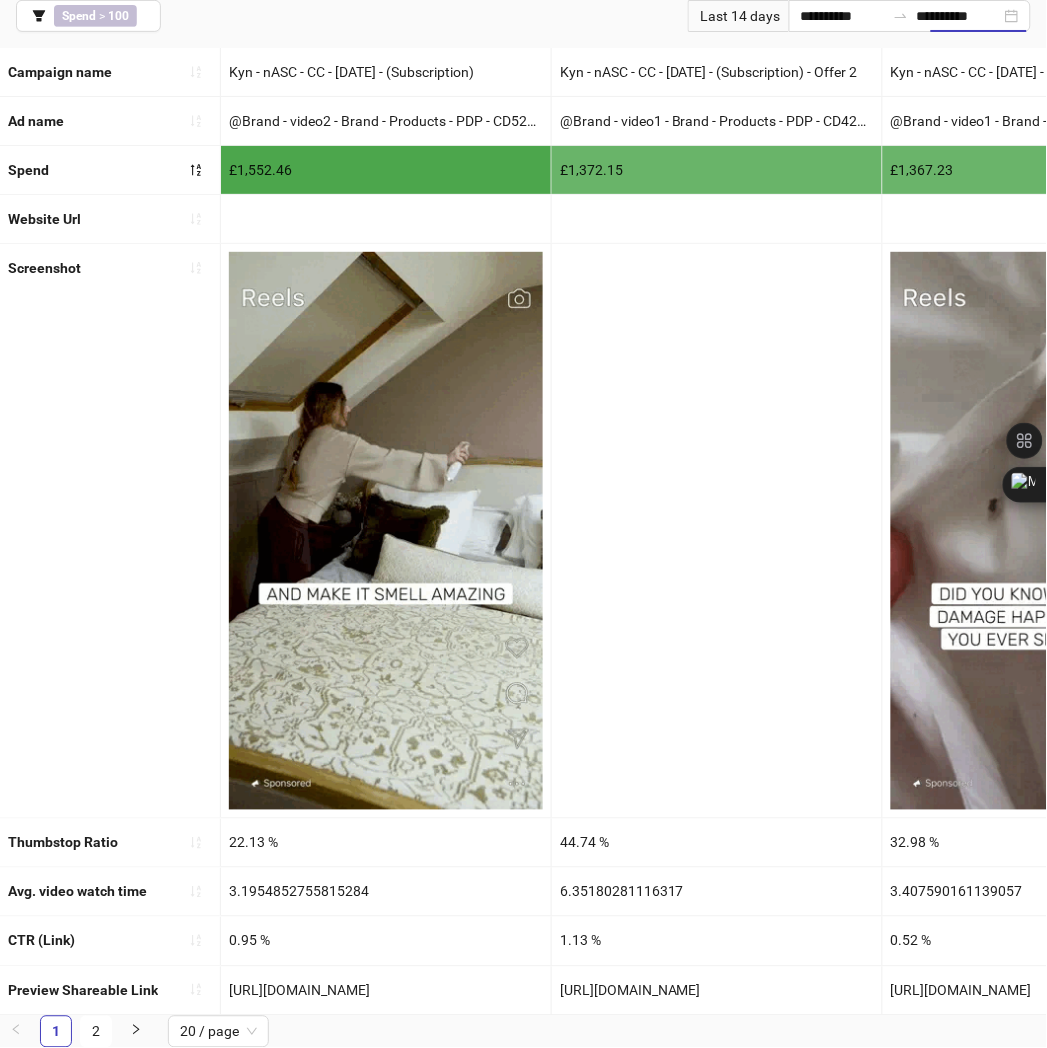 click on "[URL][DOMAIN_NAME]" at bounding box center (717, 991) 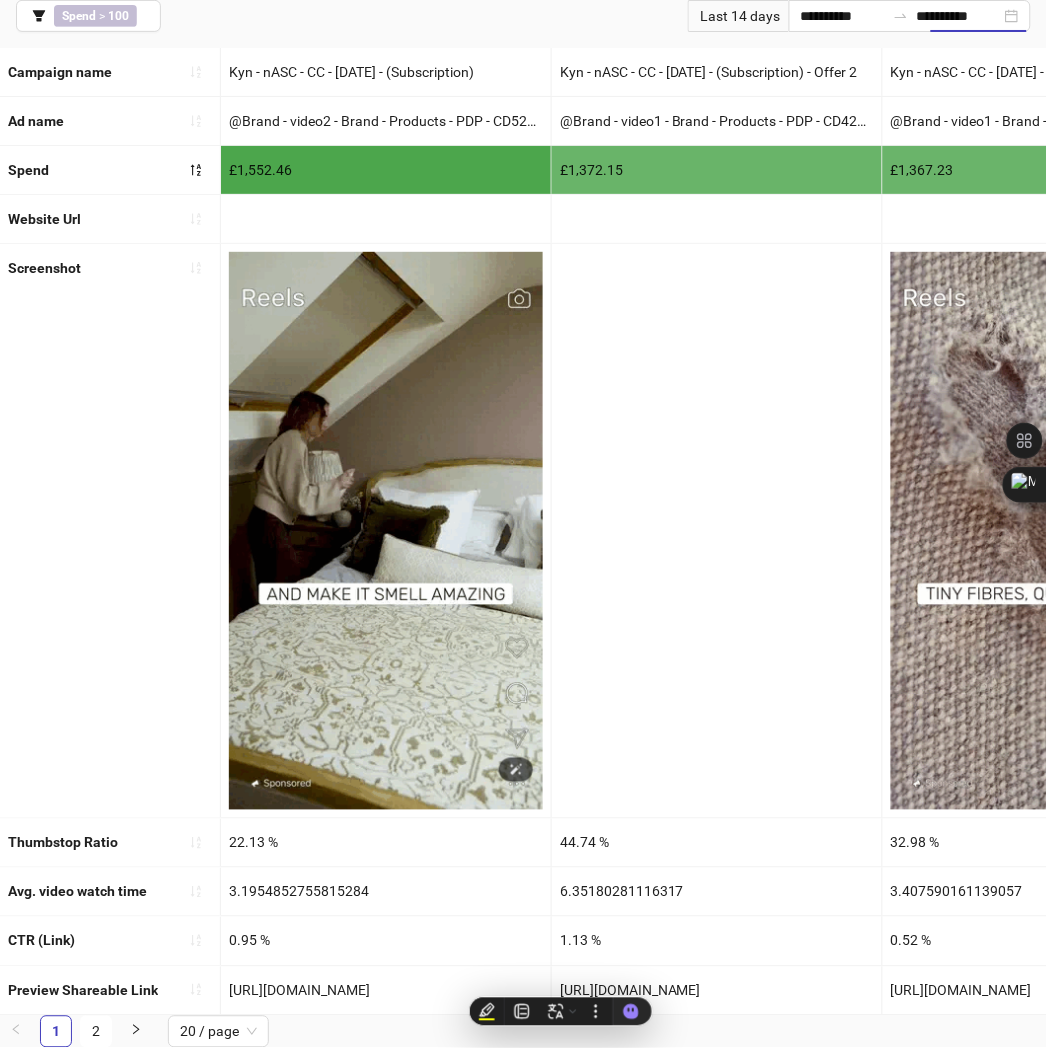copy on "[URL][DOMAIN_NAME]" 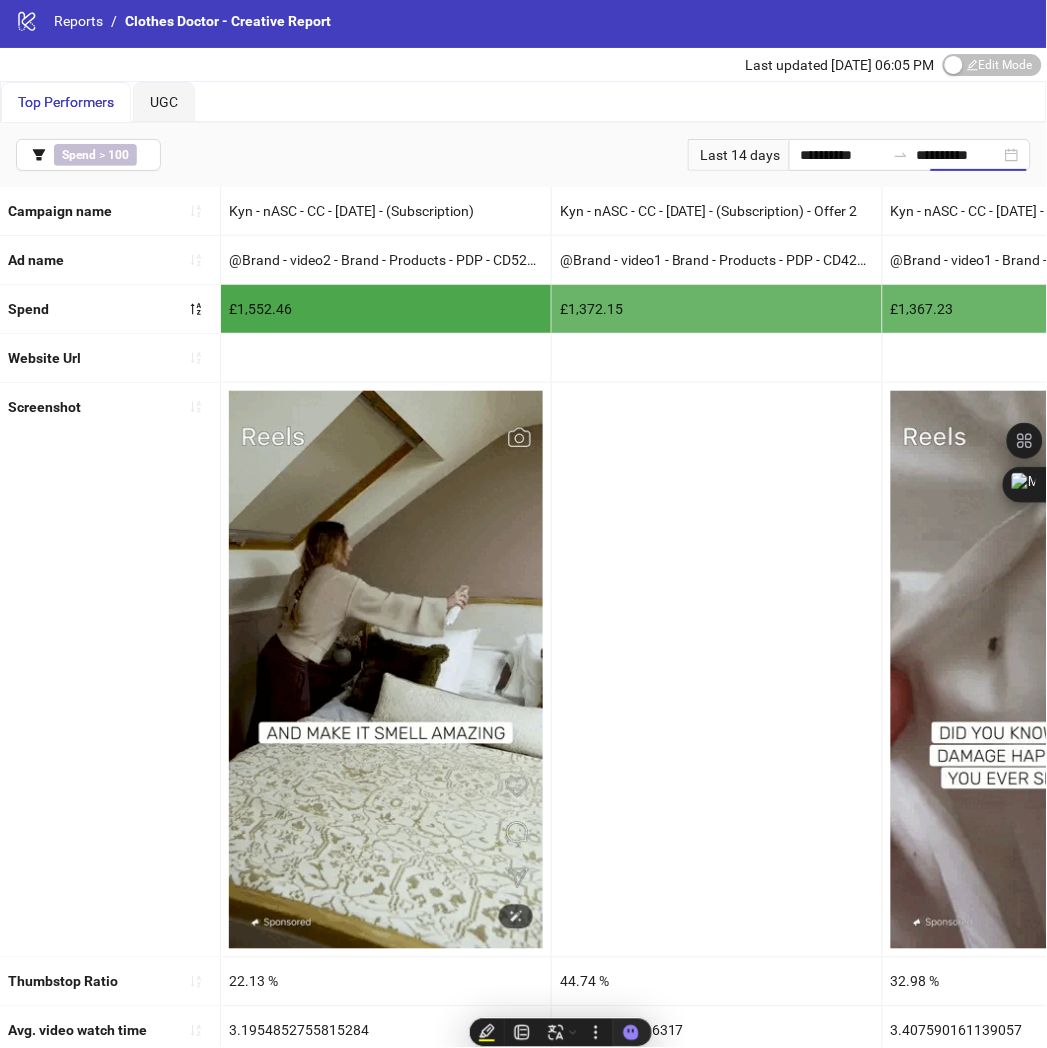 scroll, scrollTop: 0, scrollLeft: 0, axis: both 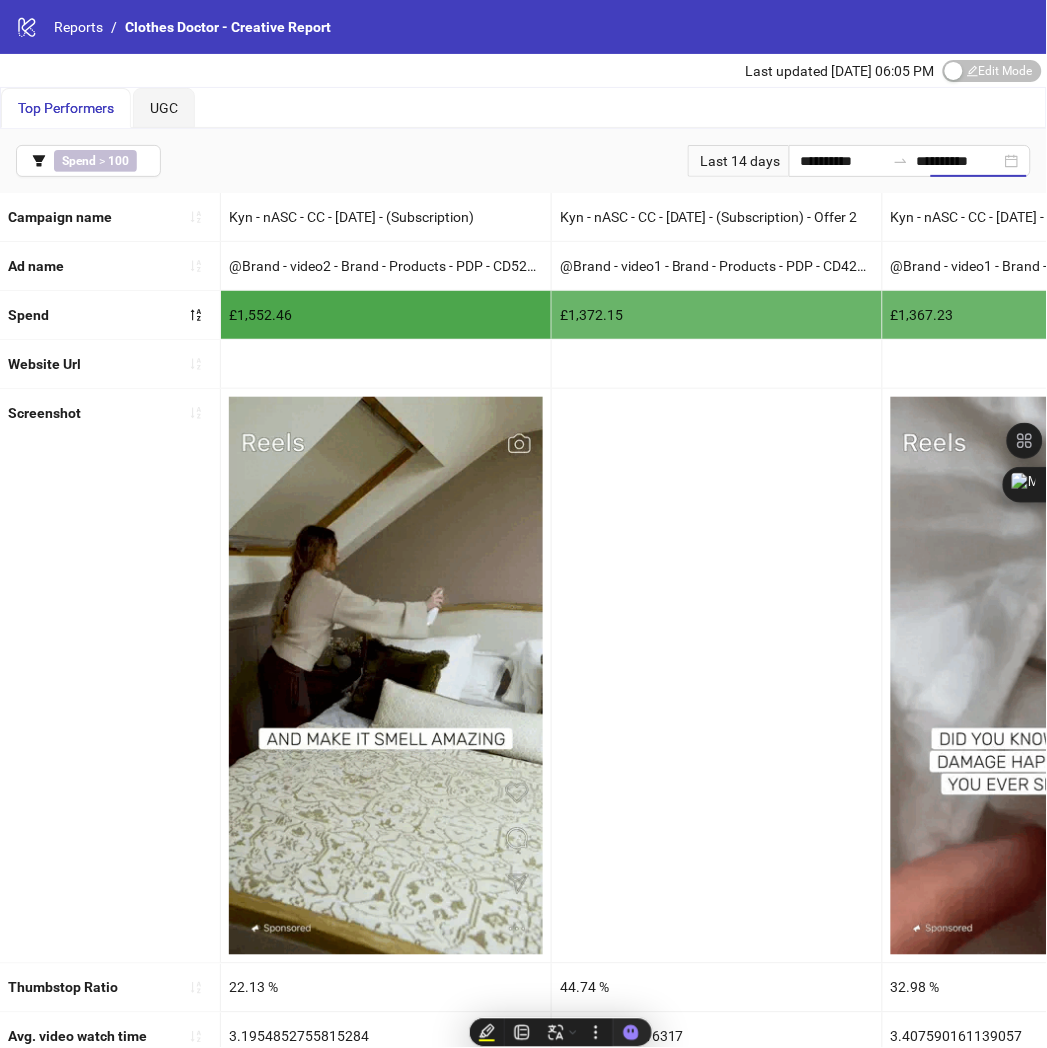 click at bounding box center [386, 364] 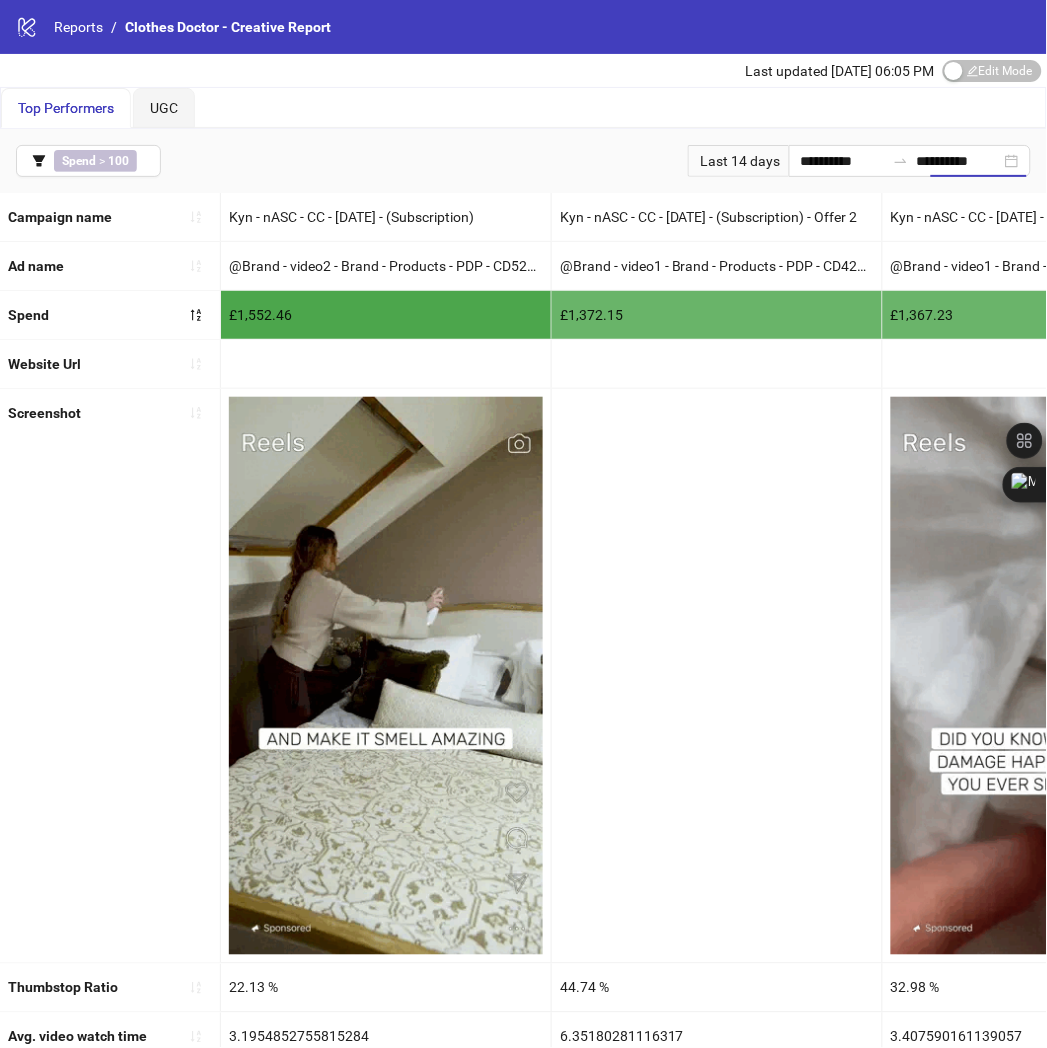 click at bounding box center [717, 364] 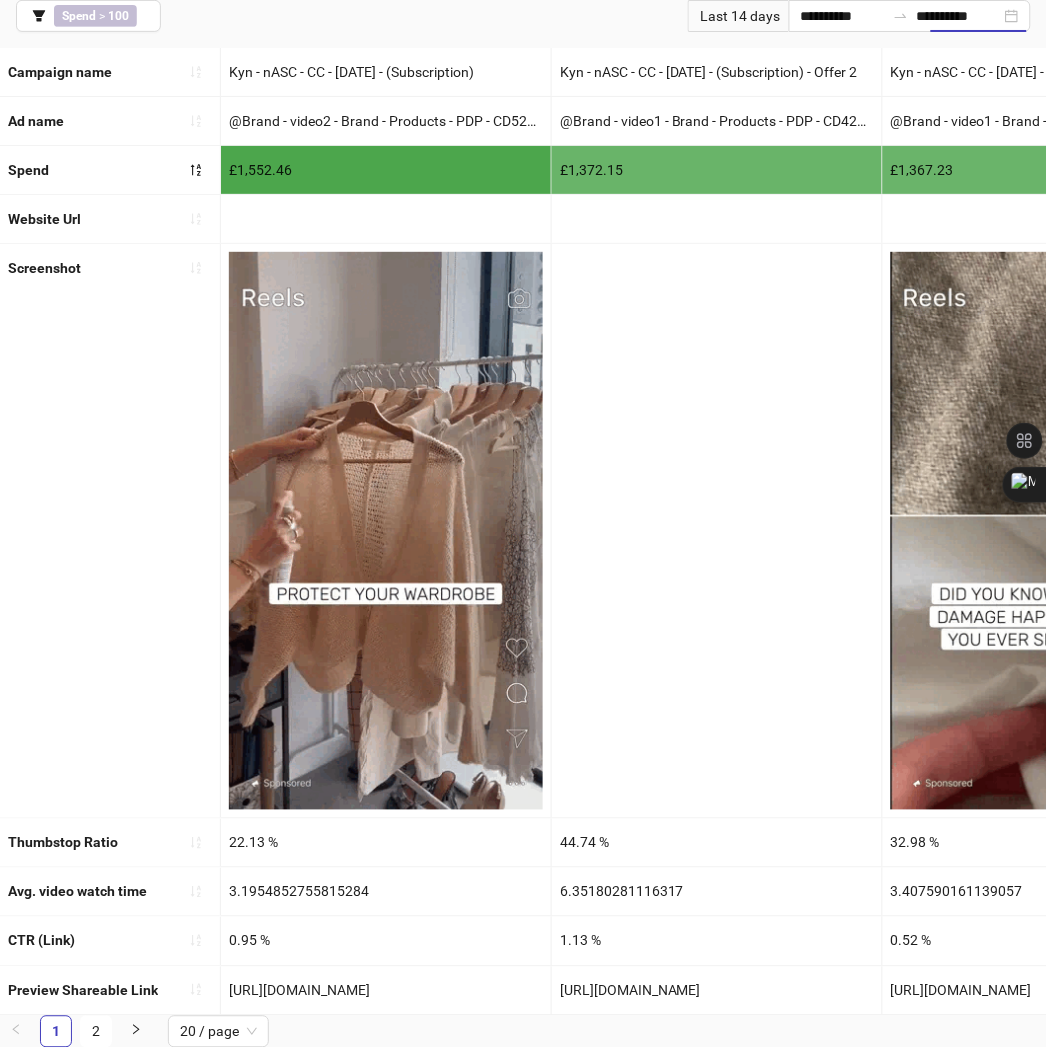 scroll, scrollTop: 162, scrollLeft: 0, axis: vertical 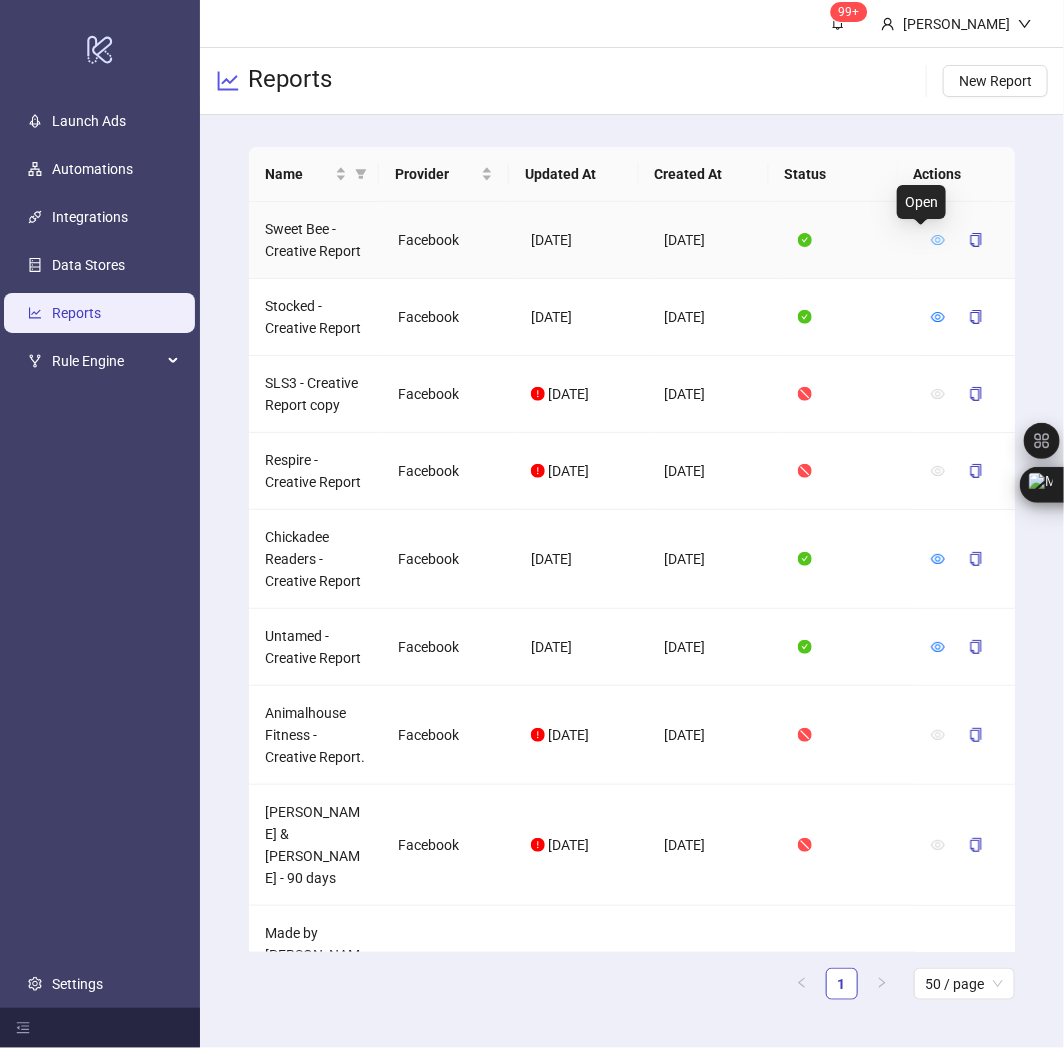 click 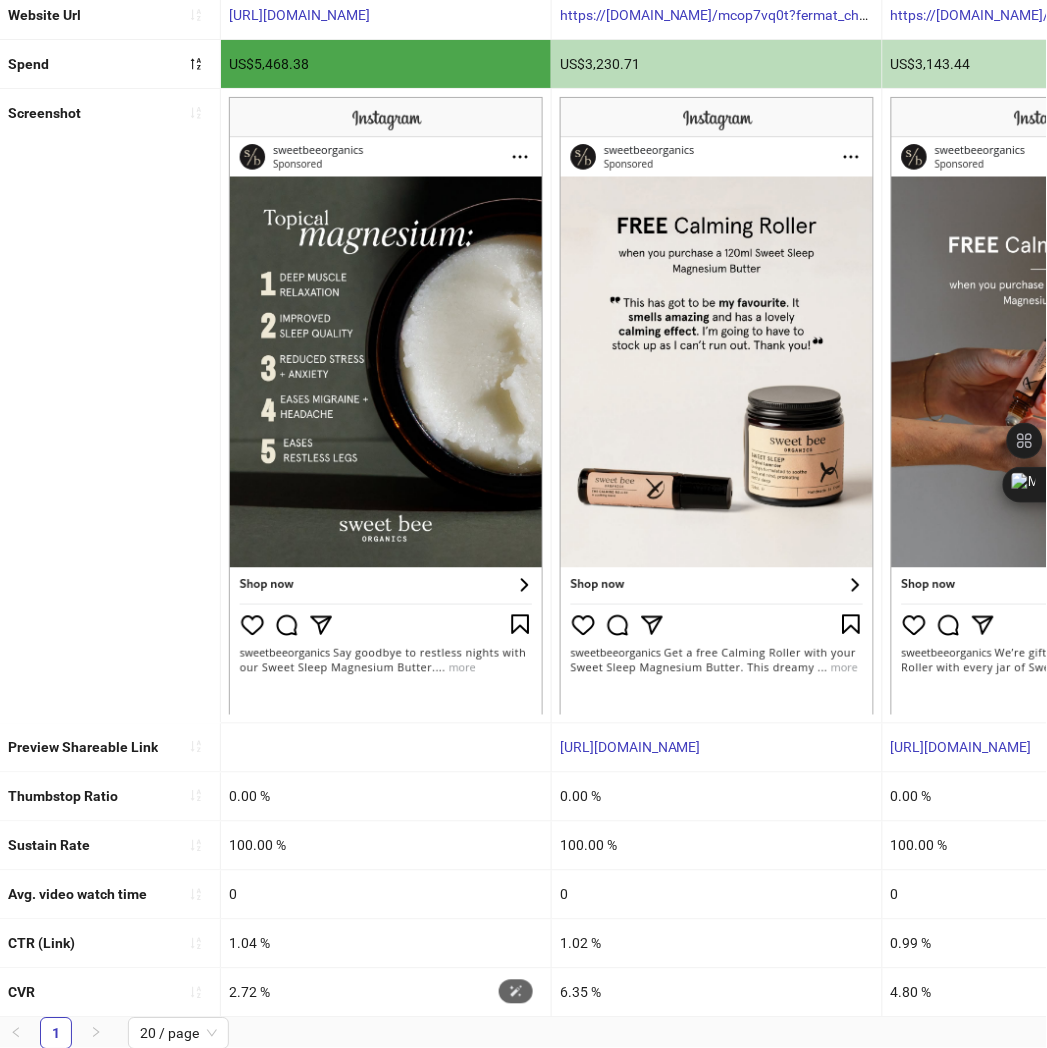 scroll, scrollTop: 320, scrollLeft: 0, axis: vertical 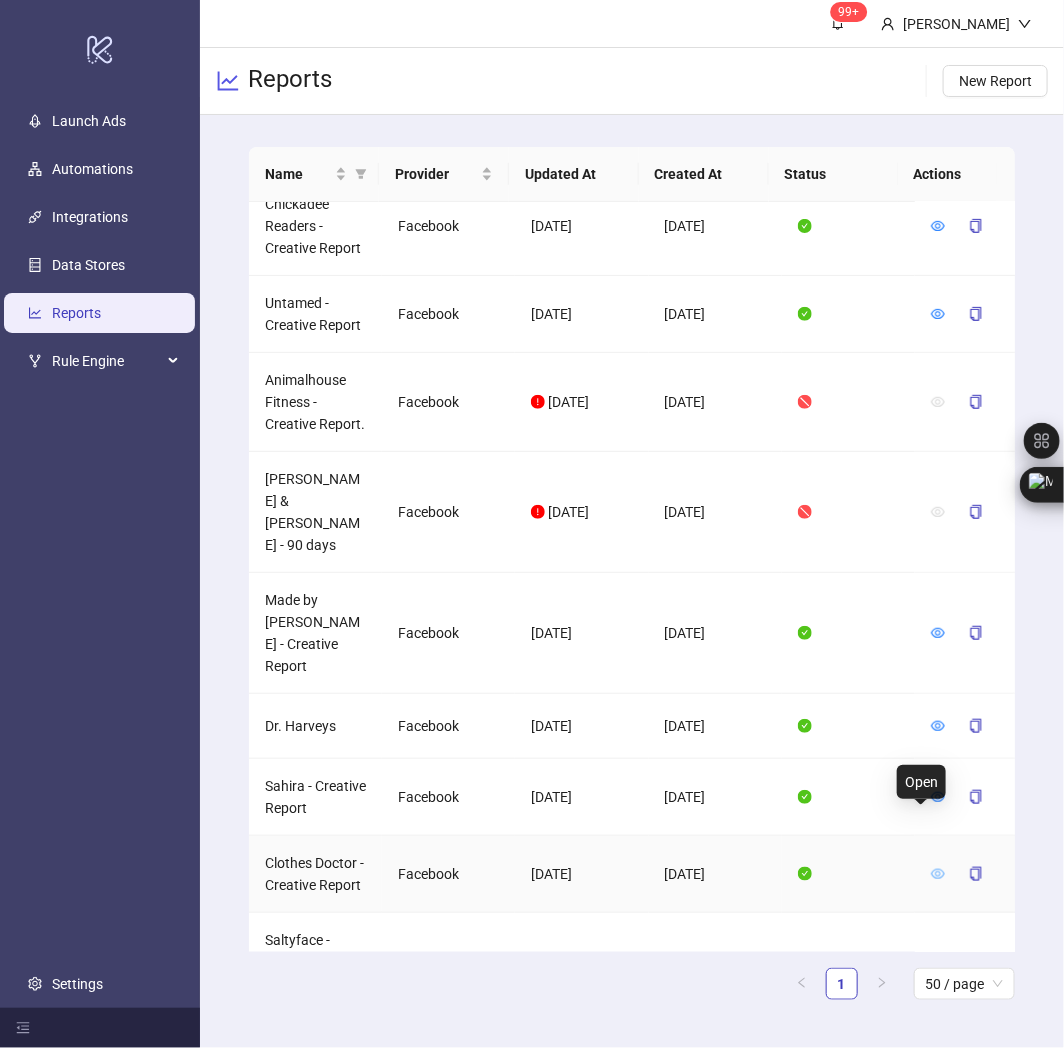 click 